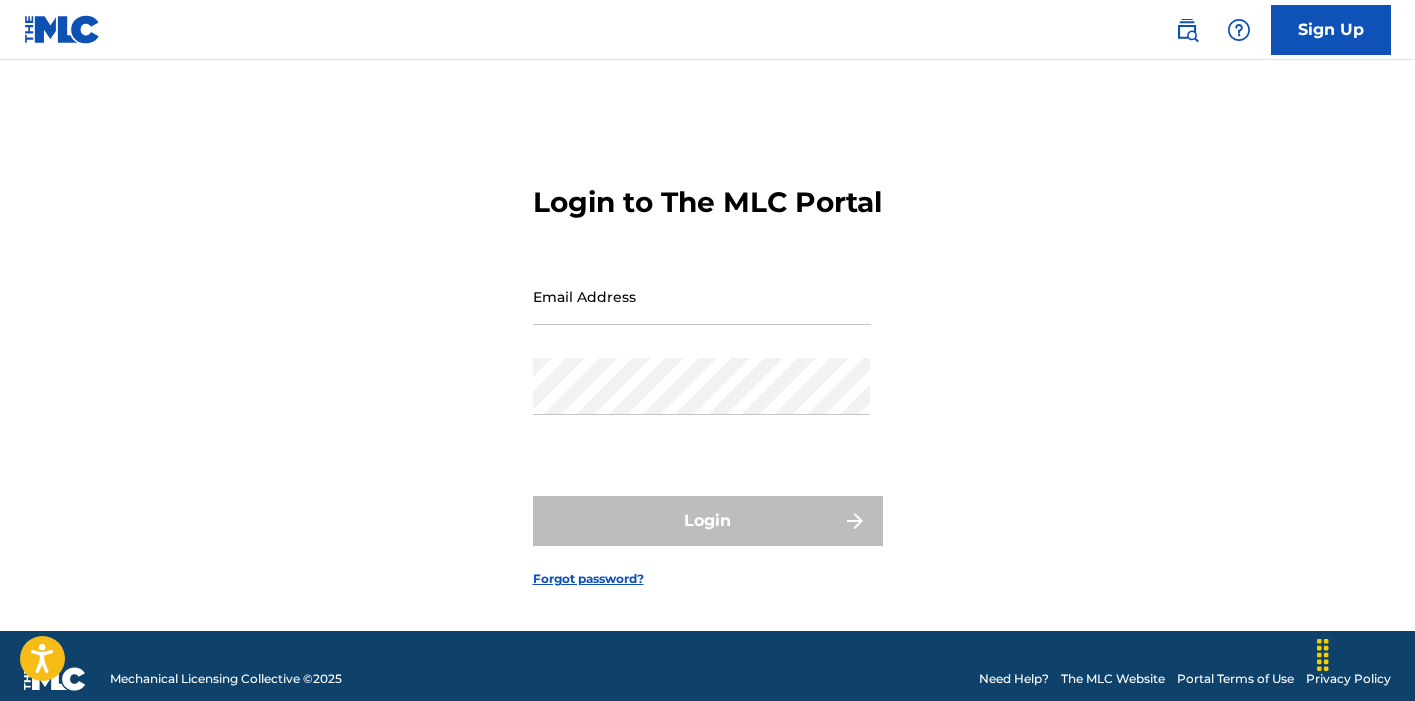 scroll, scrollTop: 0, scrollLeft: 0, axis: both 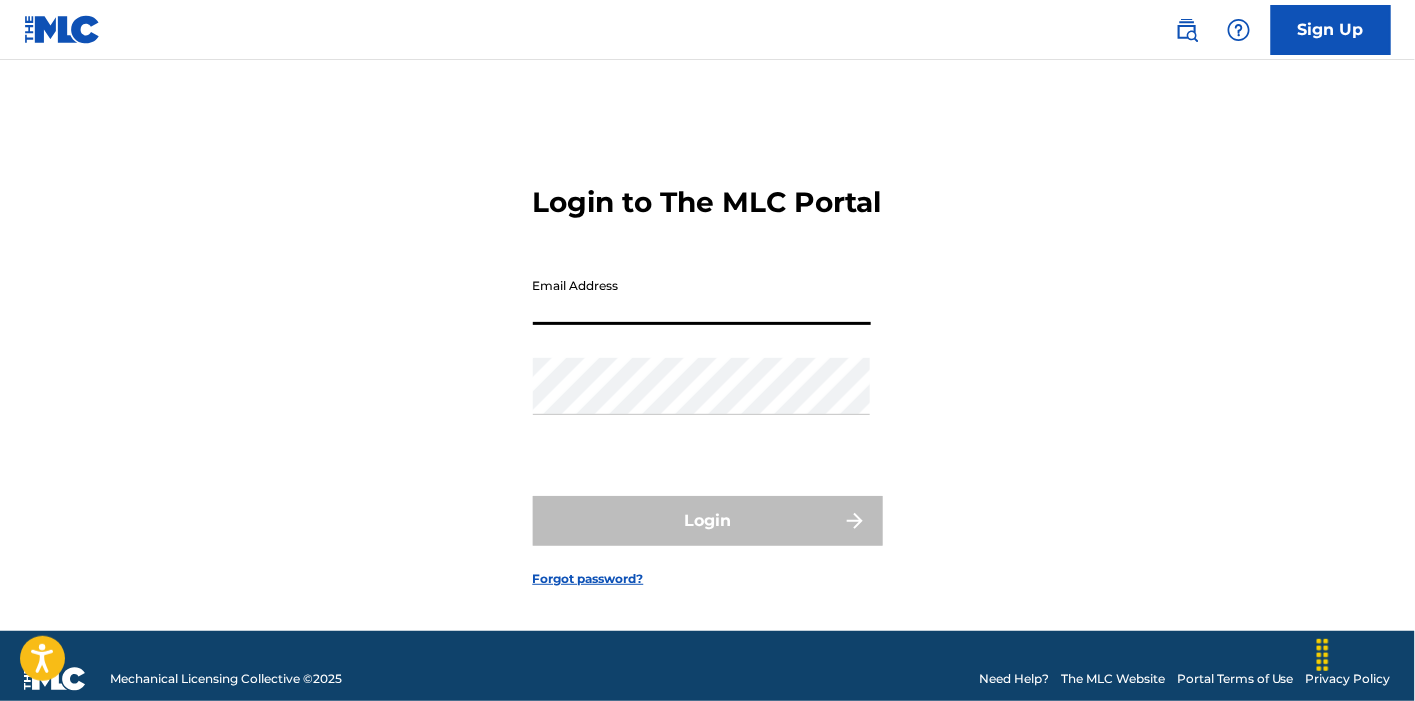 click on "Email Address" at bounding box center (702, 296) 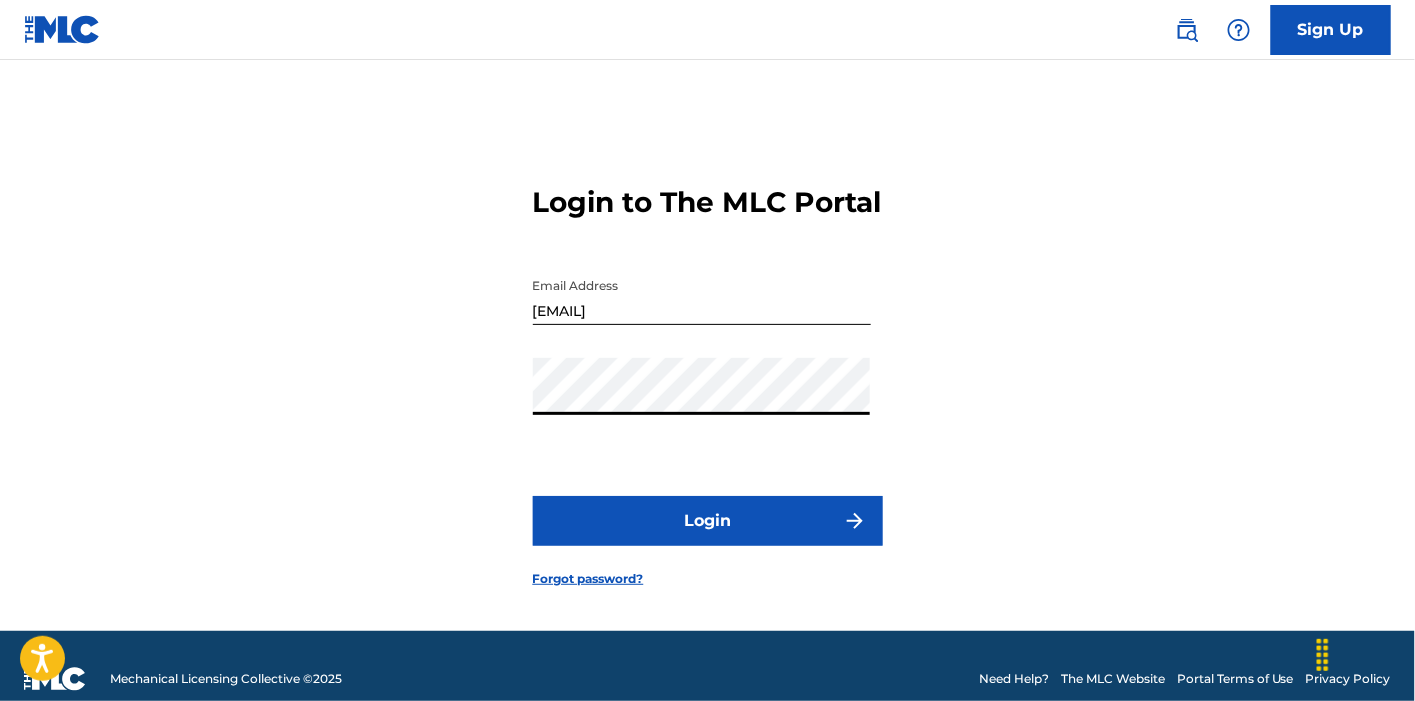 click on "Login" at bounding box center [708, 521] 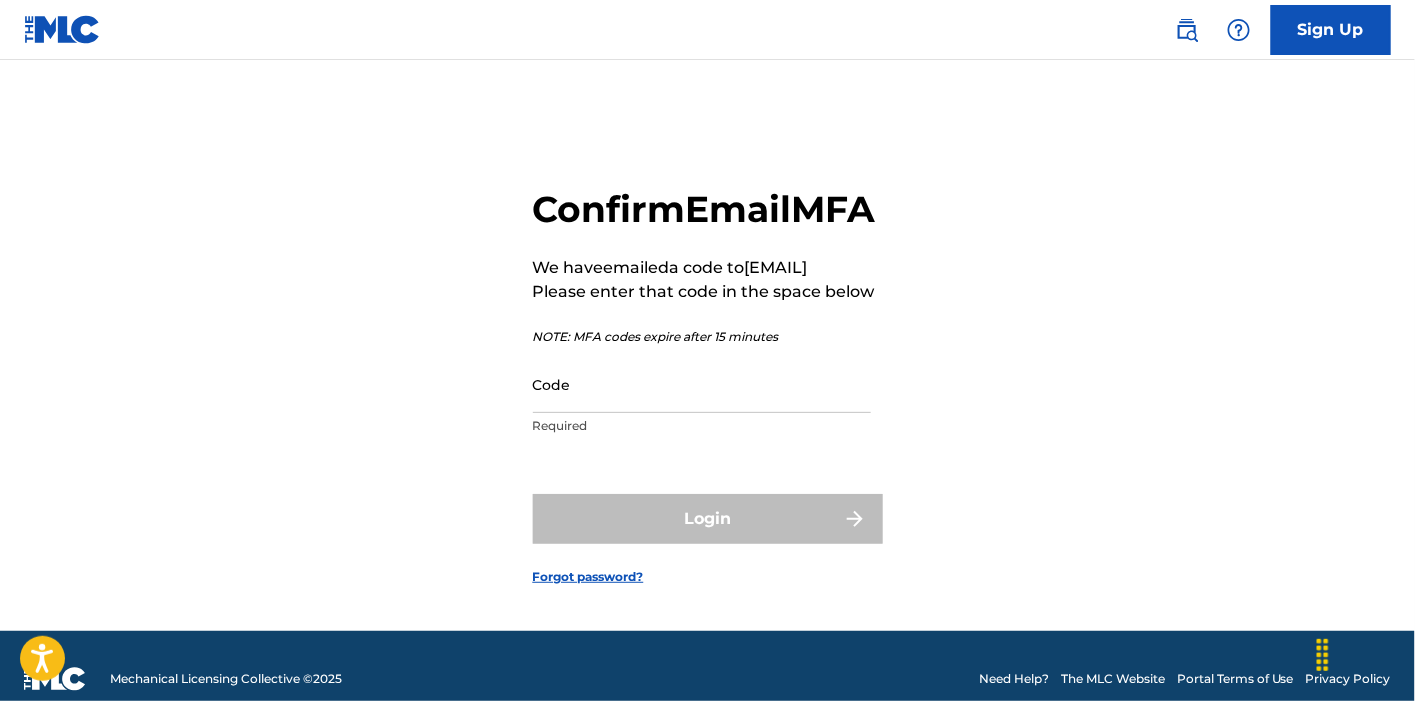 click on "Code" at bounding box center [702, 384] 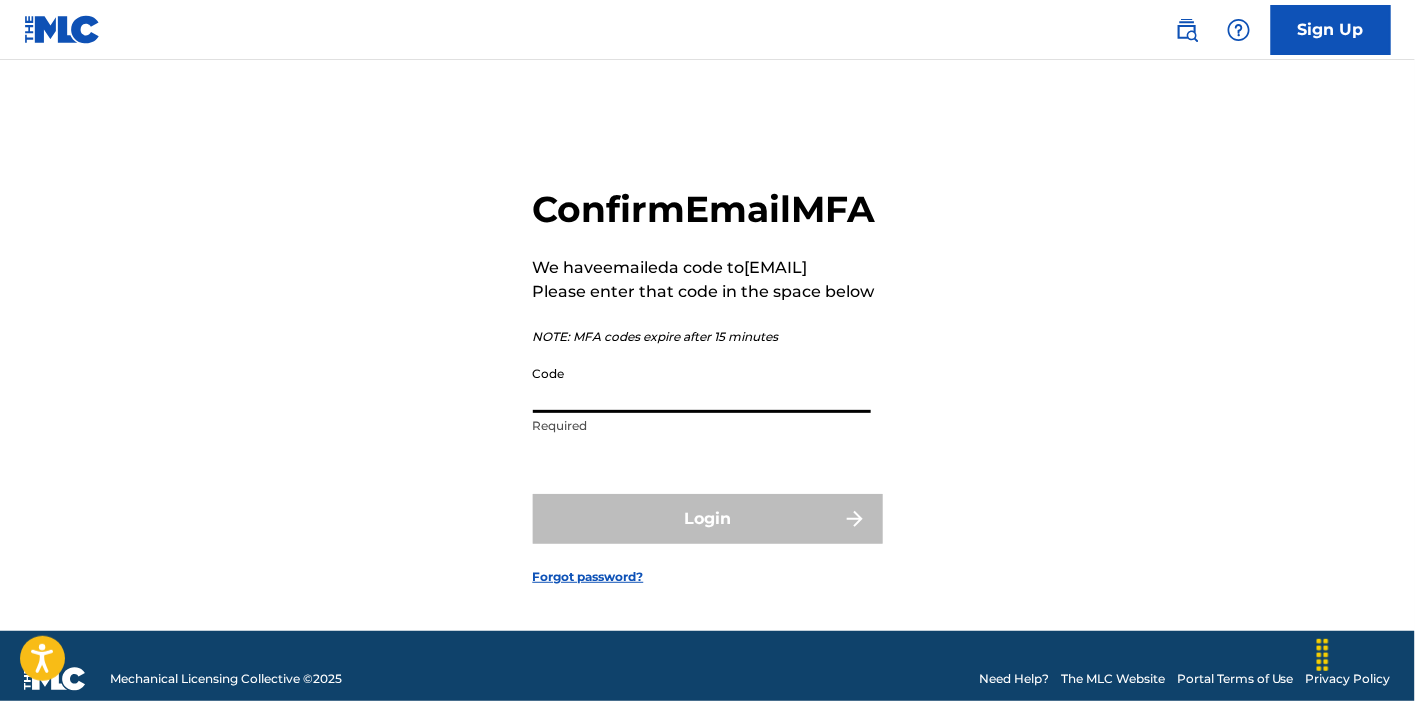 paste on "889996" 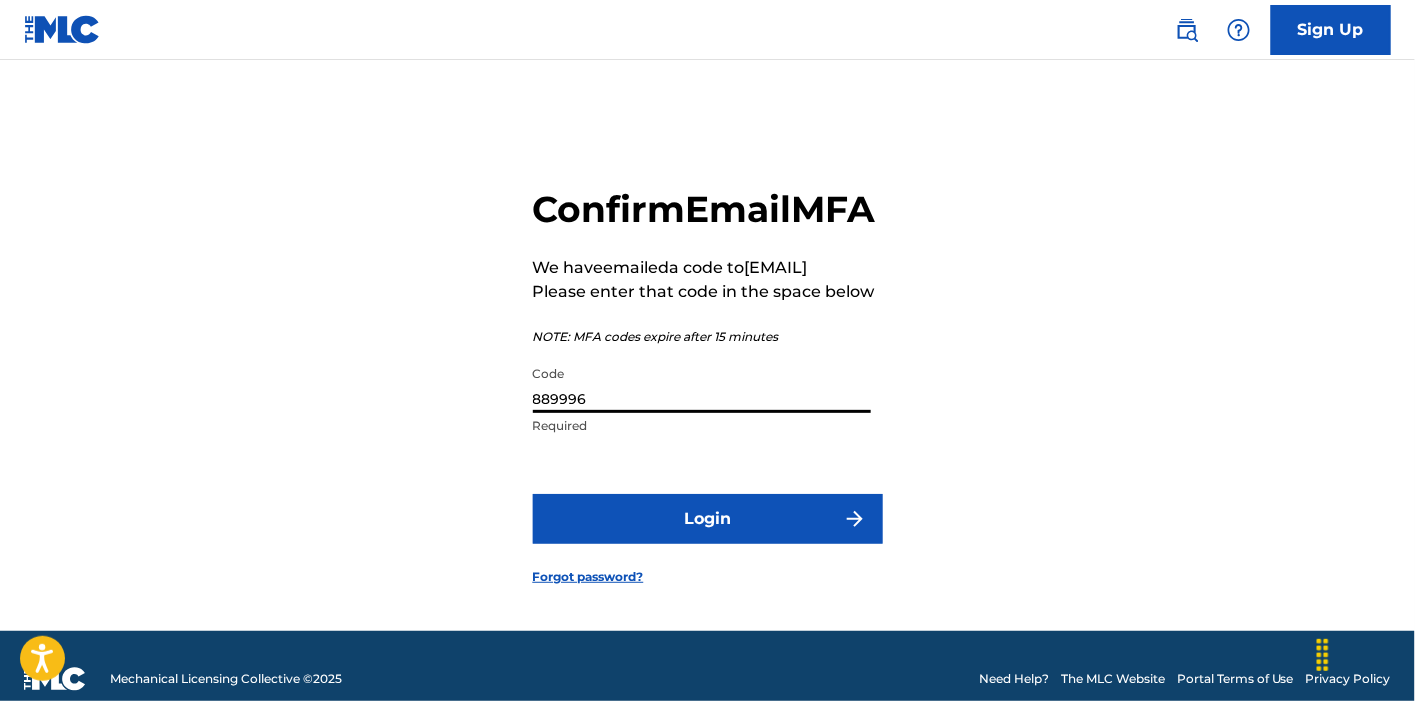 type on "889996" 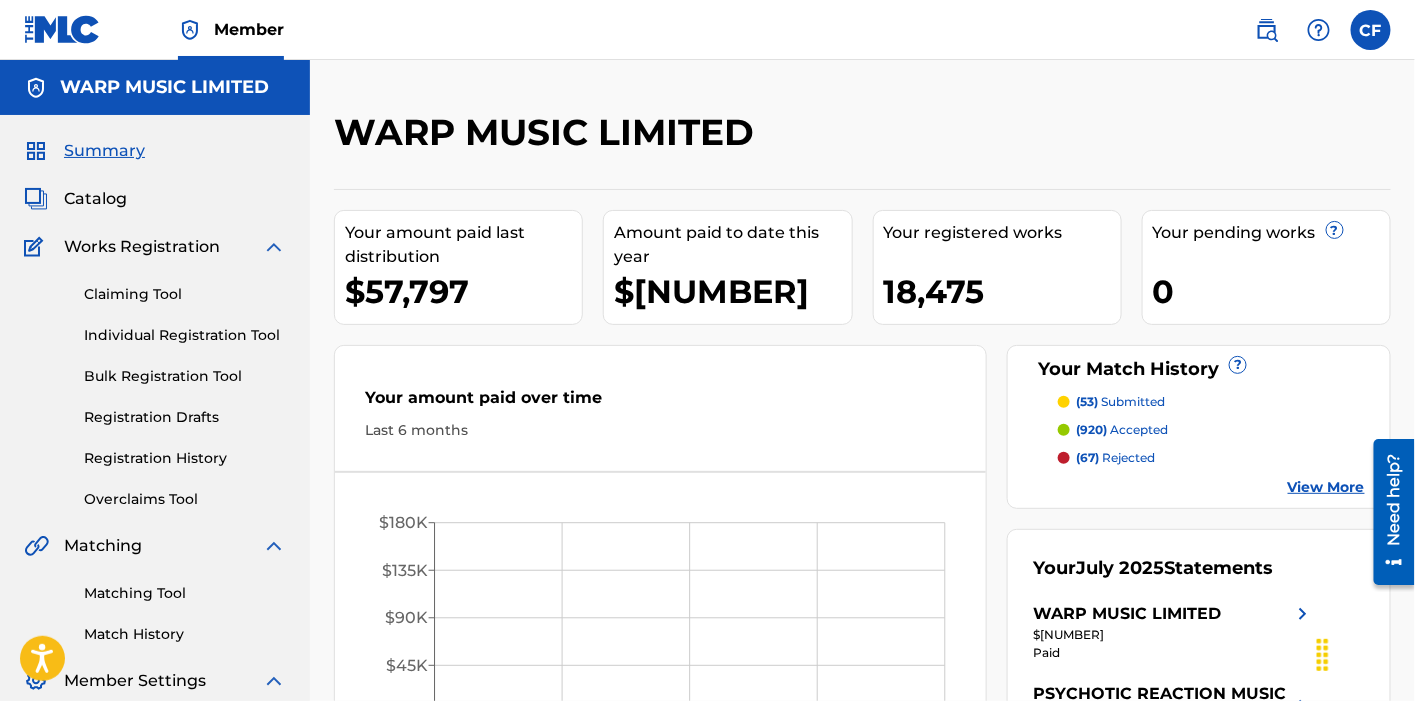 scroll, scrollTop: 0, scrollLeft: 0, axis: both 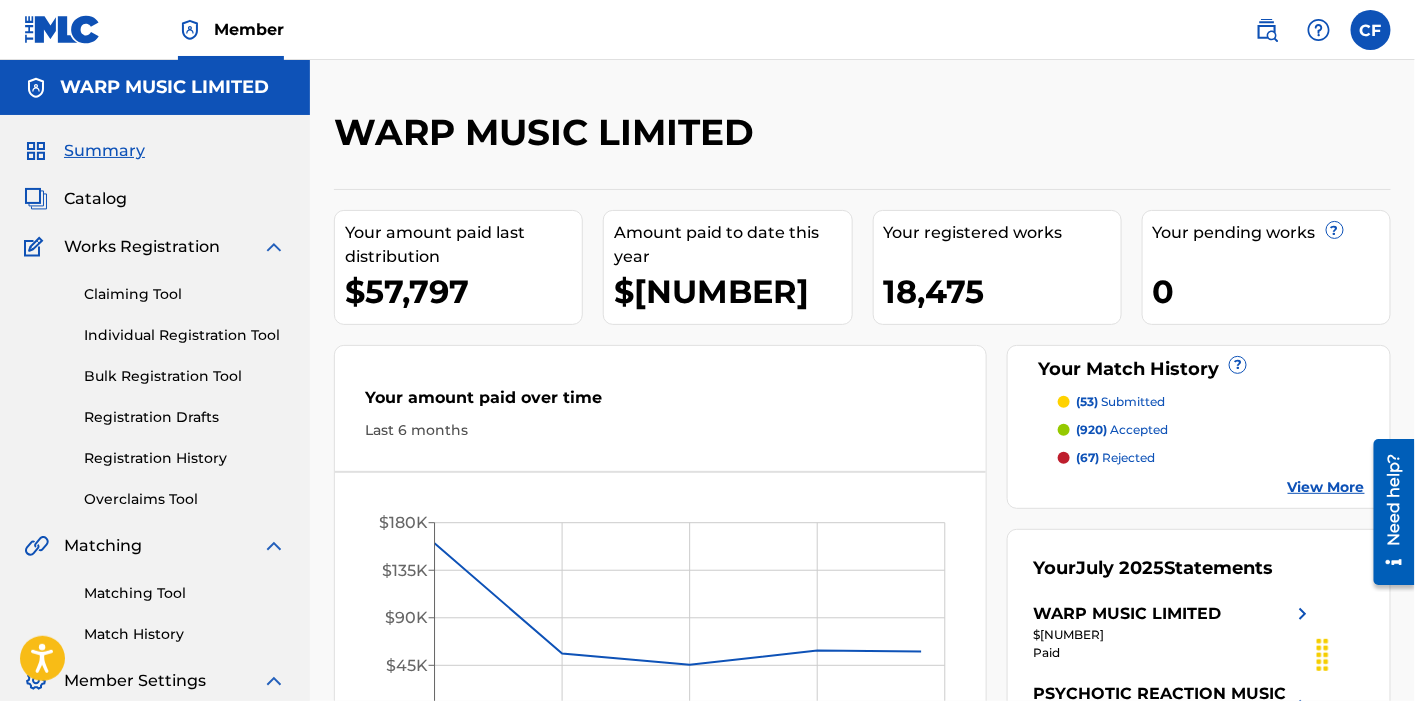 click at bounding box center [1267, 30] 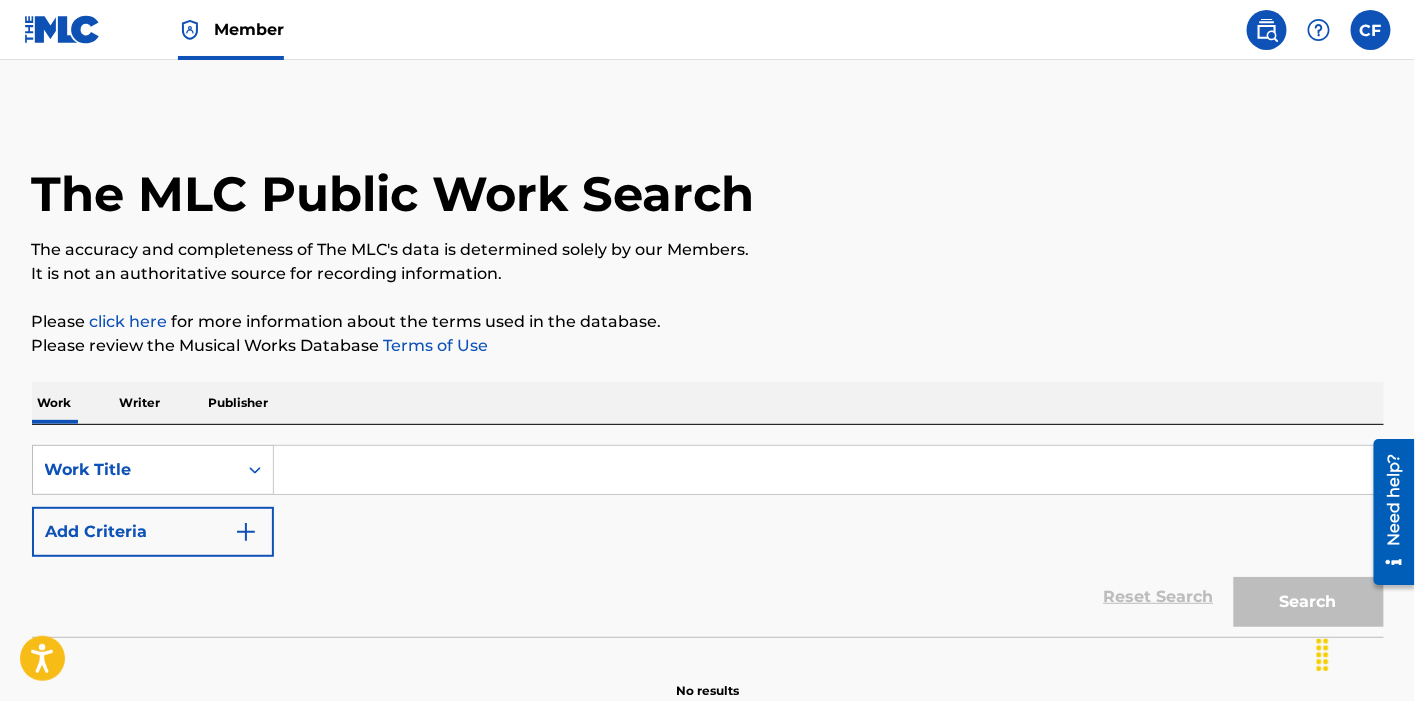 click at bounding box center (828, 470) 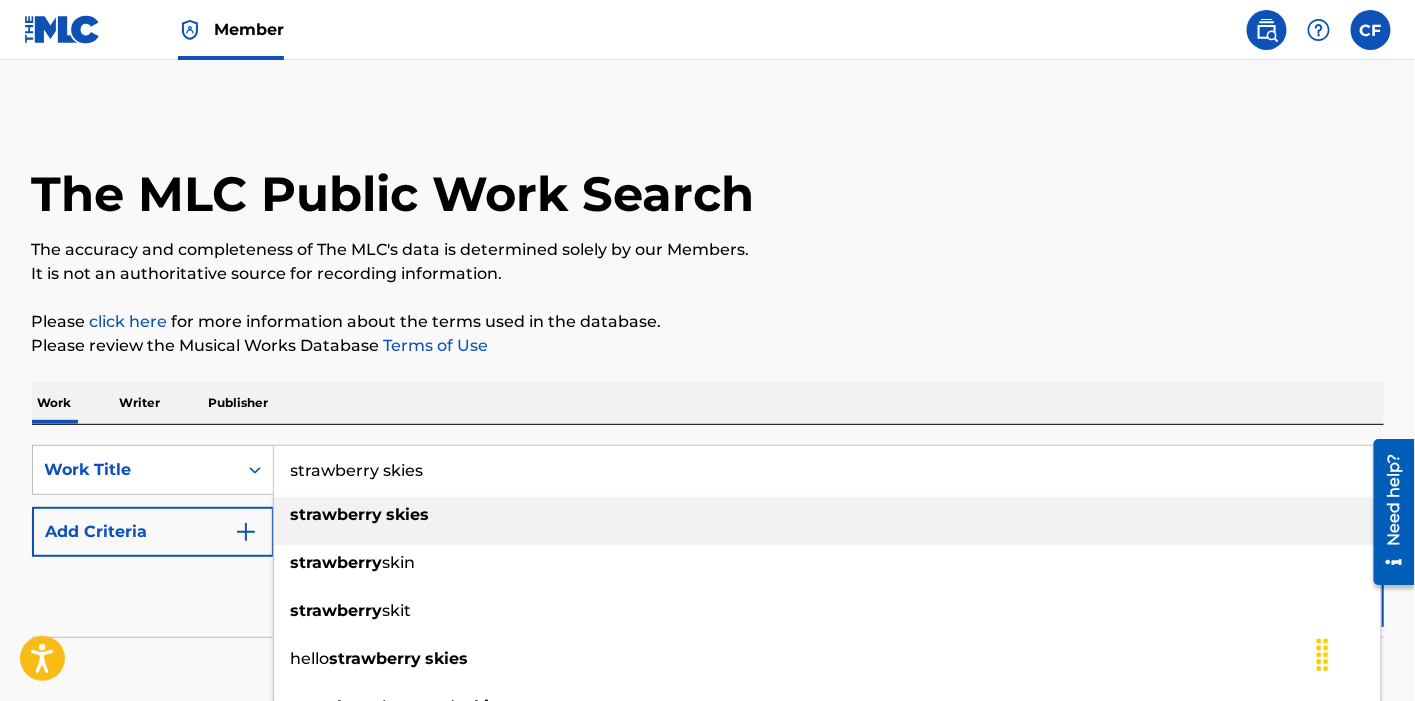 type on "strawberry skies" 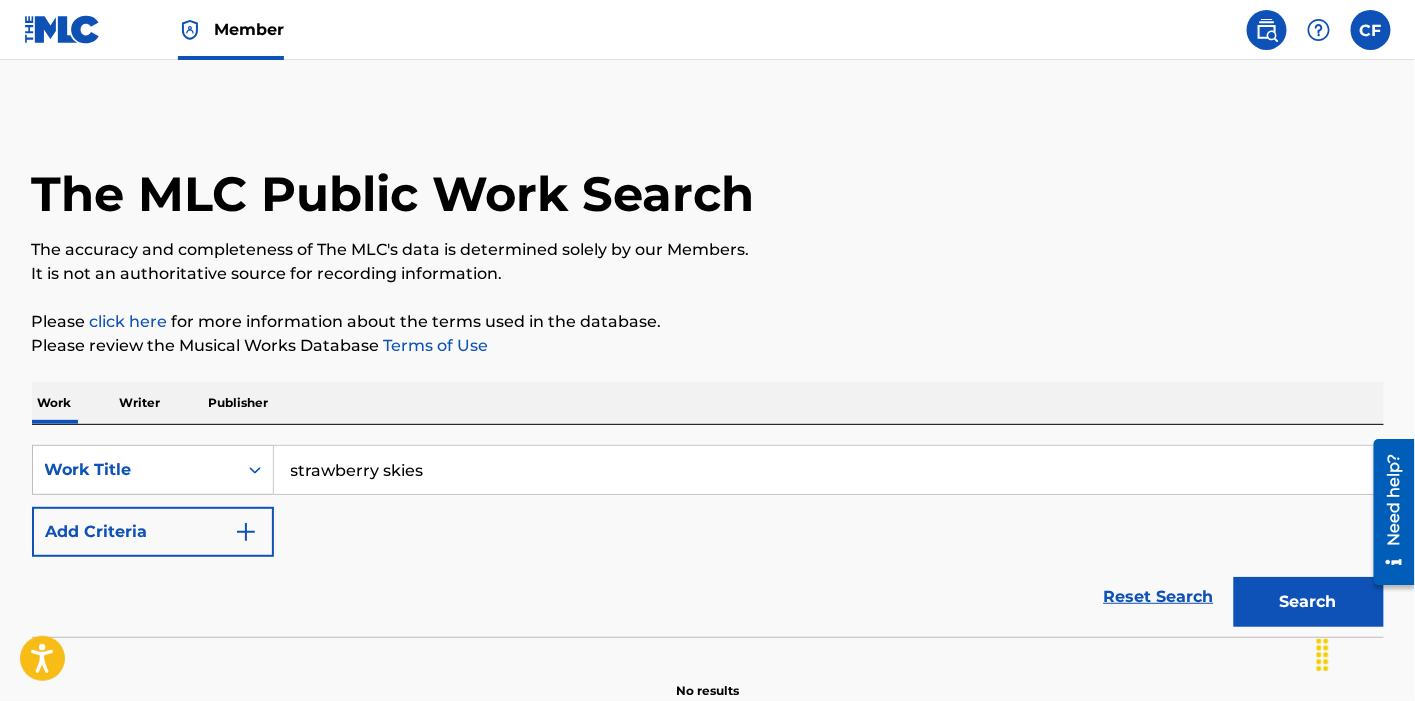 click on "Add Criteria" at bounding box center [153, 532] 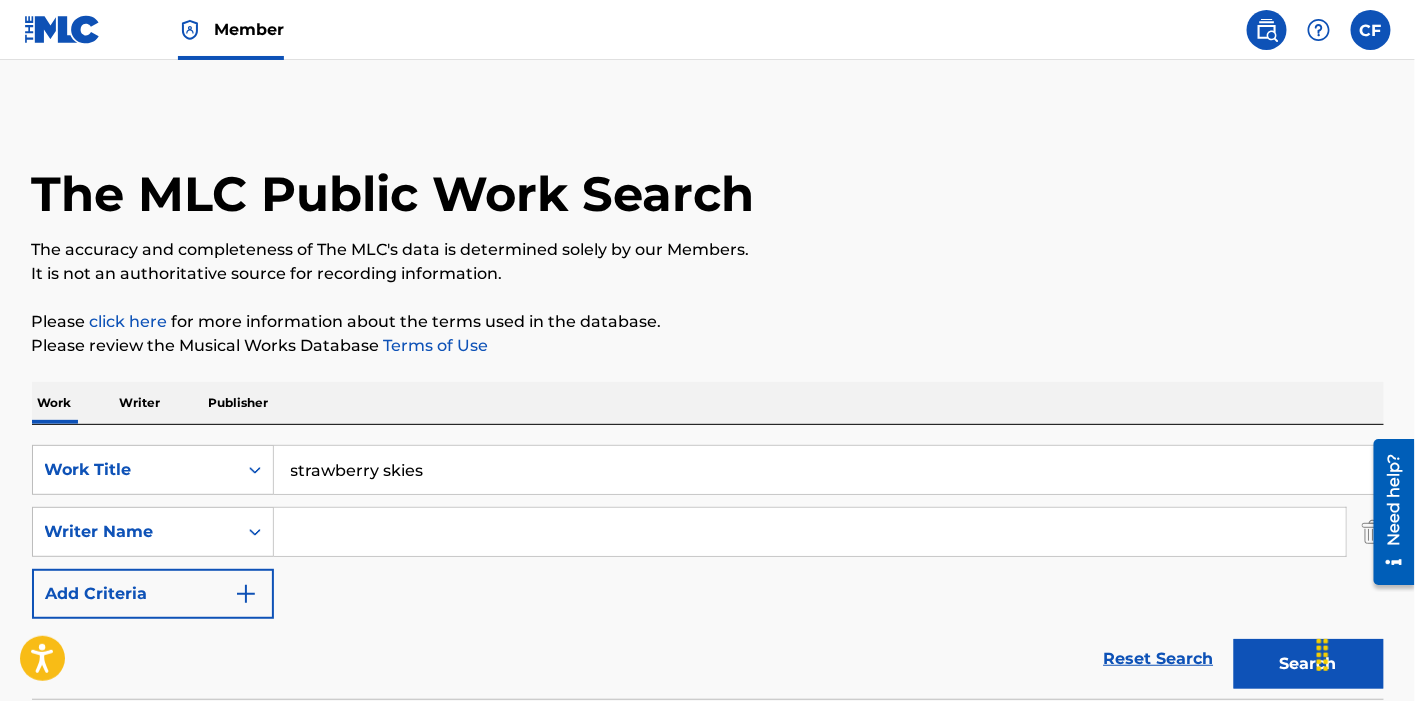 click on "SearchWithCriteria[ID] Work Title strawberry skies SearchWithCriteri[ID] Writer Name Add Criteria" at bounding box center (708, 532) 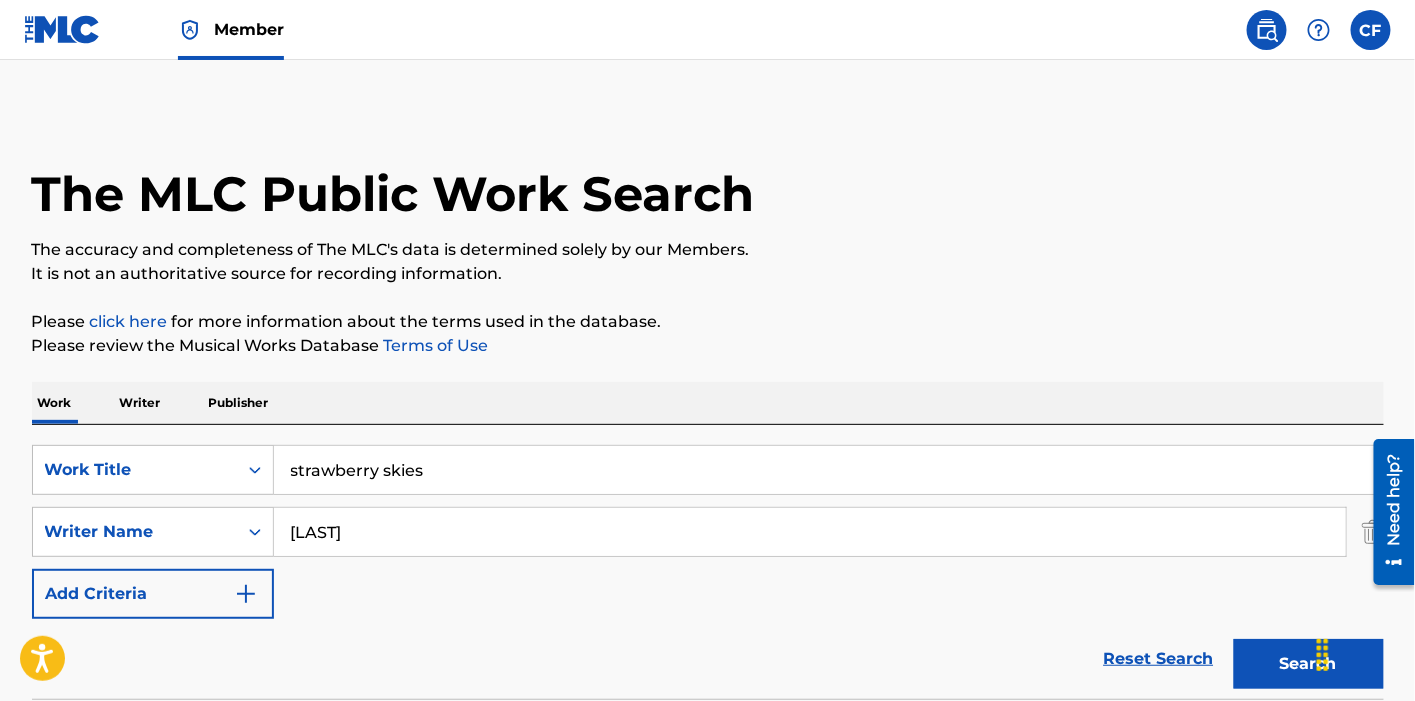 type on "[LAST]" 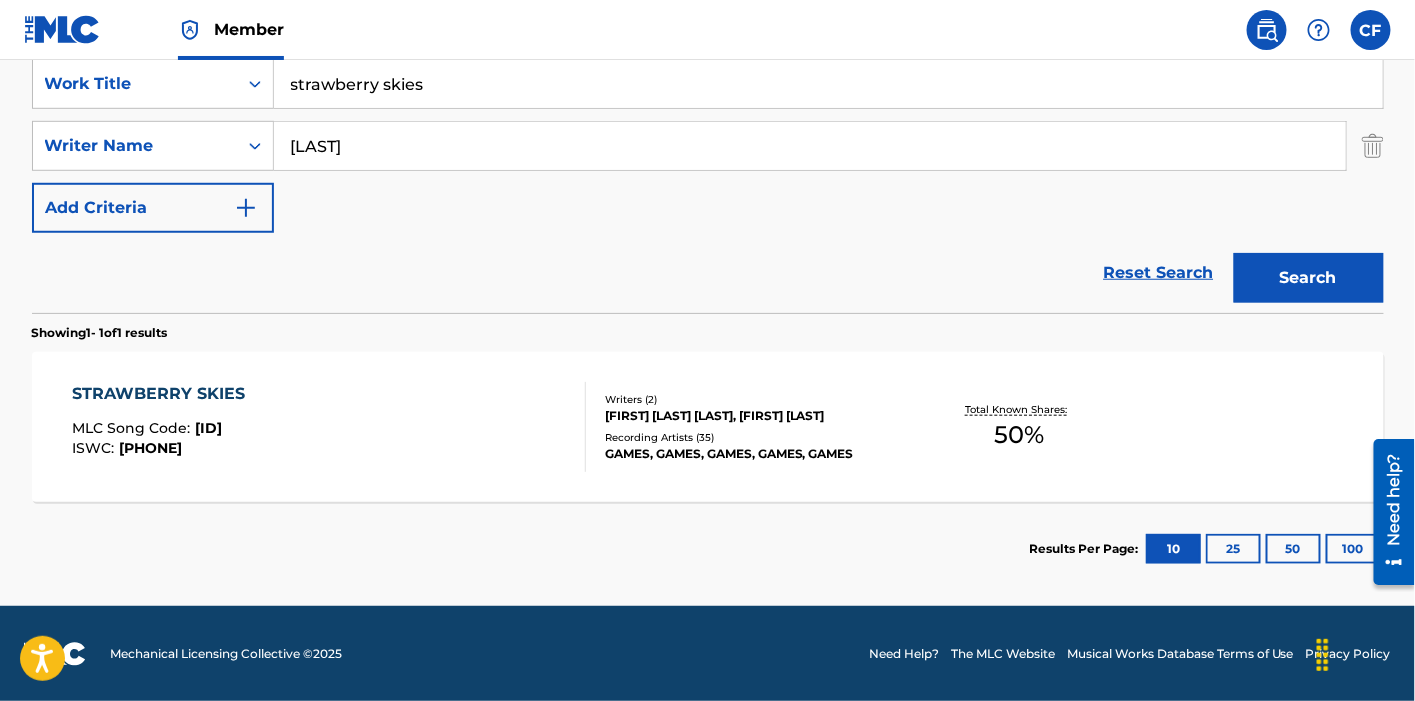 click on "[FIRST] [LAST], [FIRST] [LAST], [FIRST] [LAST], [FIRST] [LAST], [FIRST] [LAST] MLC Song Code : [ID] ISWC : T[ID] Writers ( 2 ) [FIRST] [LAST], [FIRST] [LAST] Recording Artists ( 35 ) GAMES, GAMES, GAMES, GAMES, GAMES Total Known Shares: 50 %" at bounding box center [708, 427] 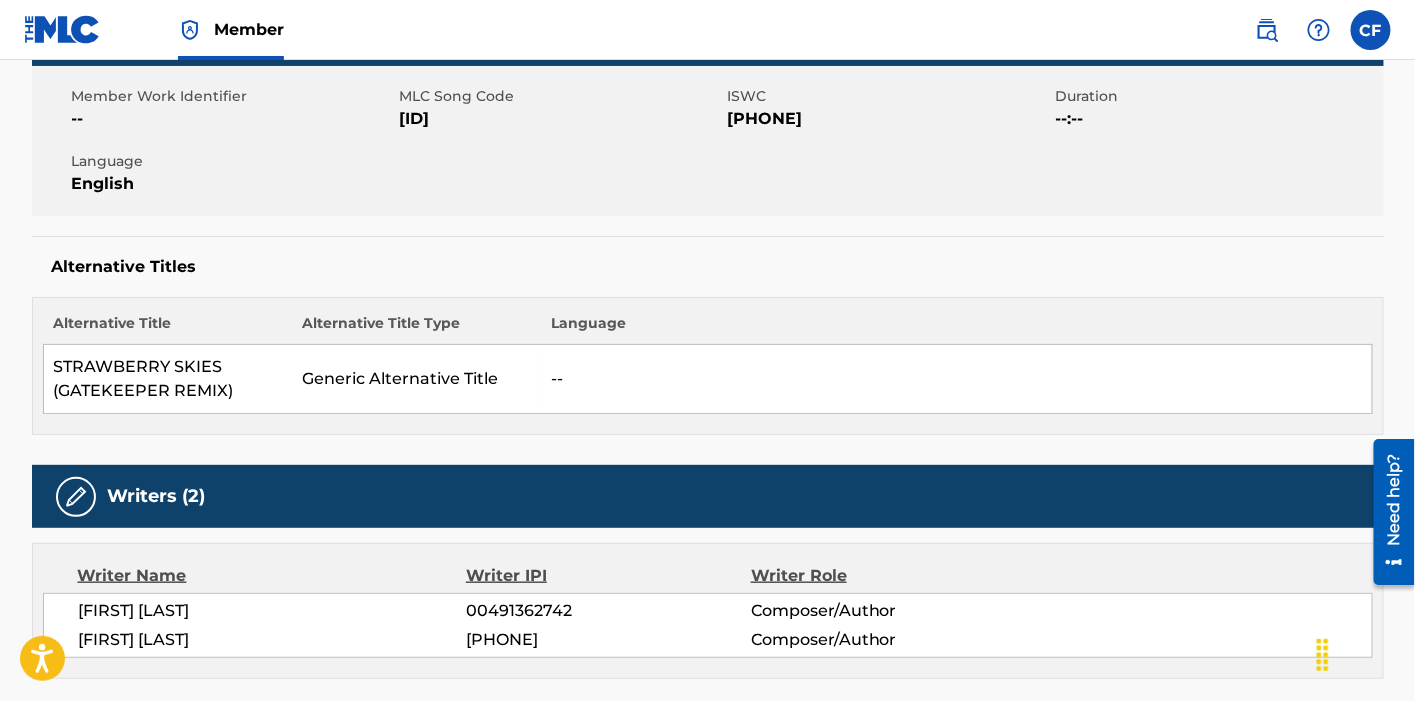 scroll, scrollTop: 0, scrollLeft: 0, axis: both 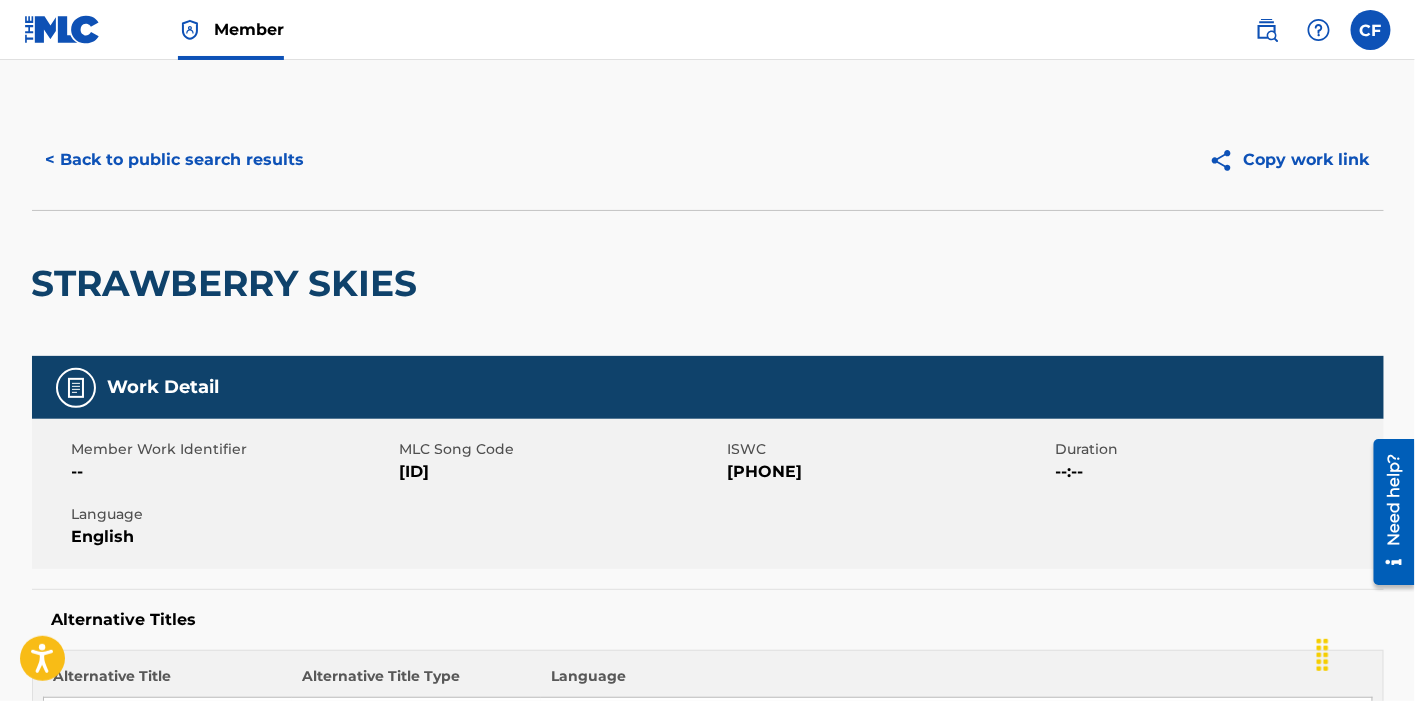 click on "Member" at bounding box center [249, 29] 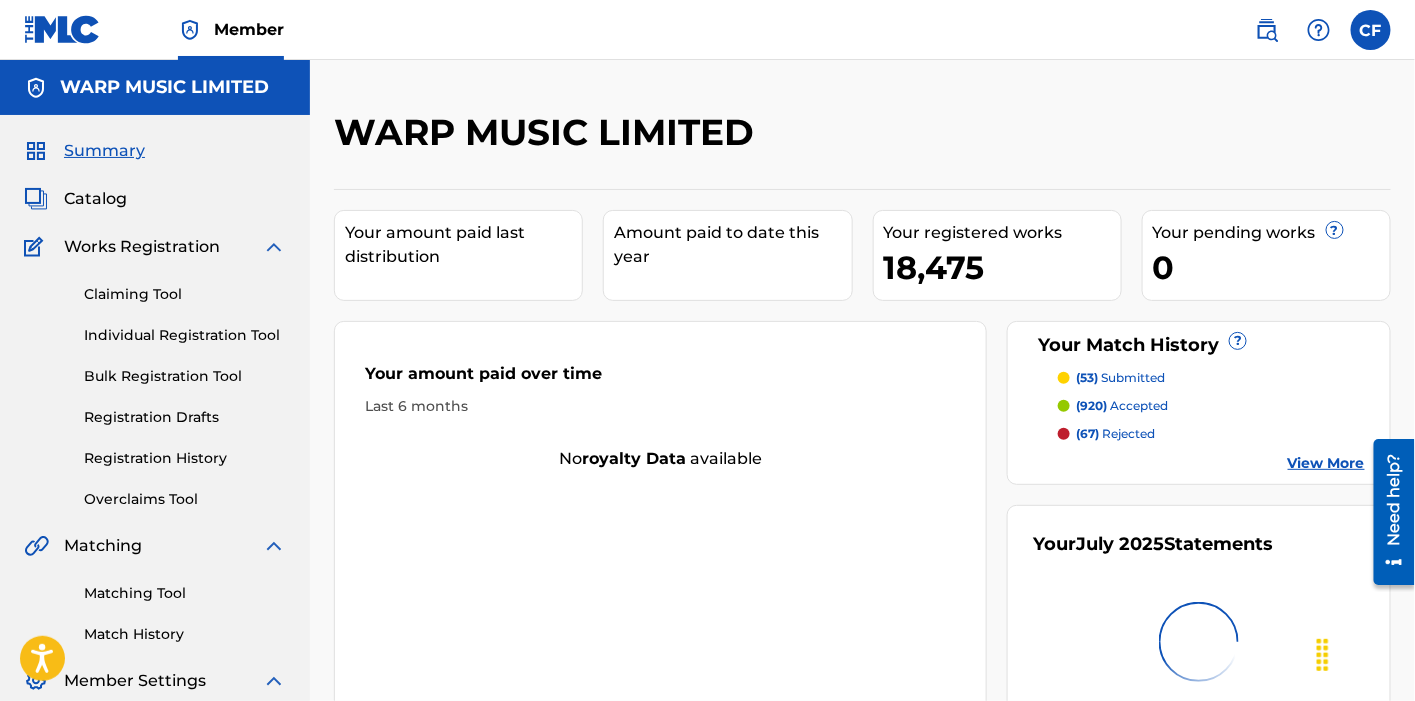 click on "Claiming Tool" at bounding box center (185, 294) 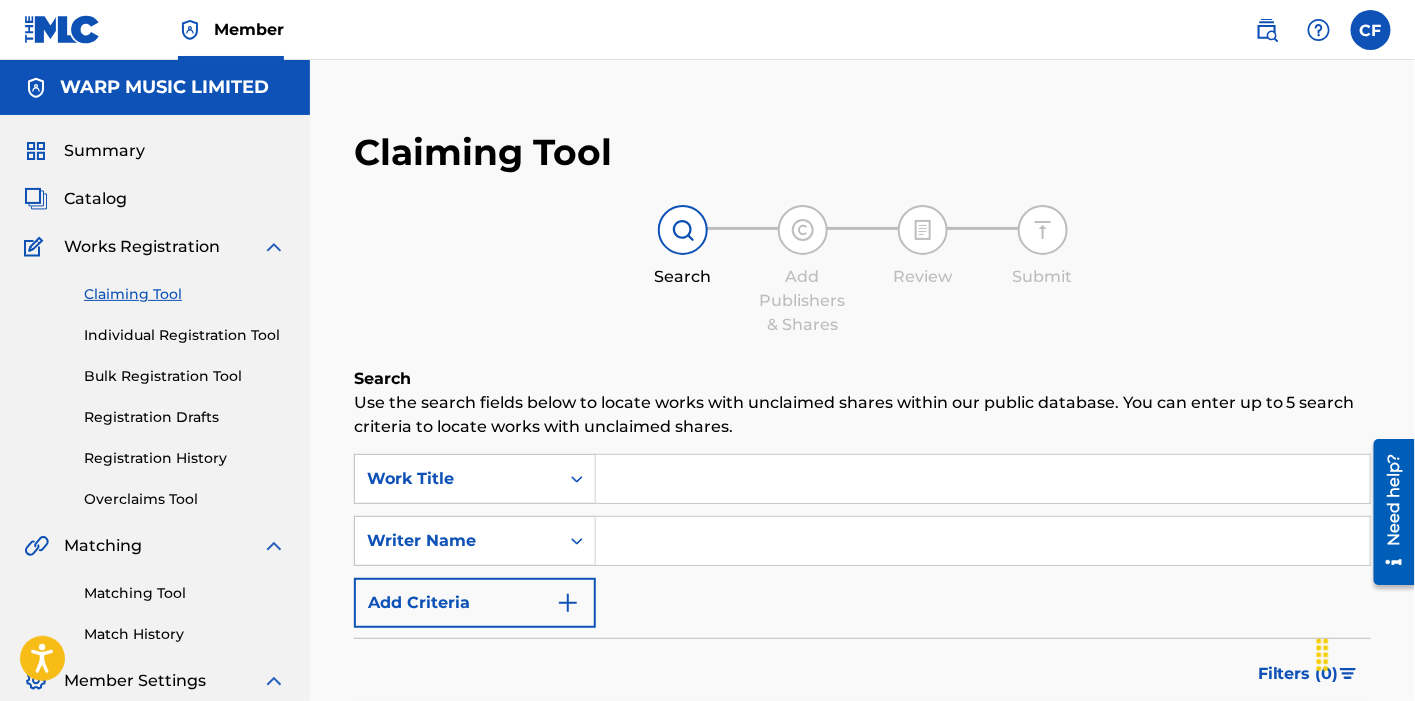 click at bounding box center [983, 479] 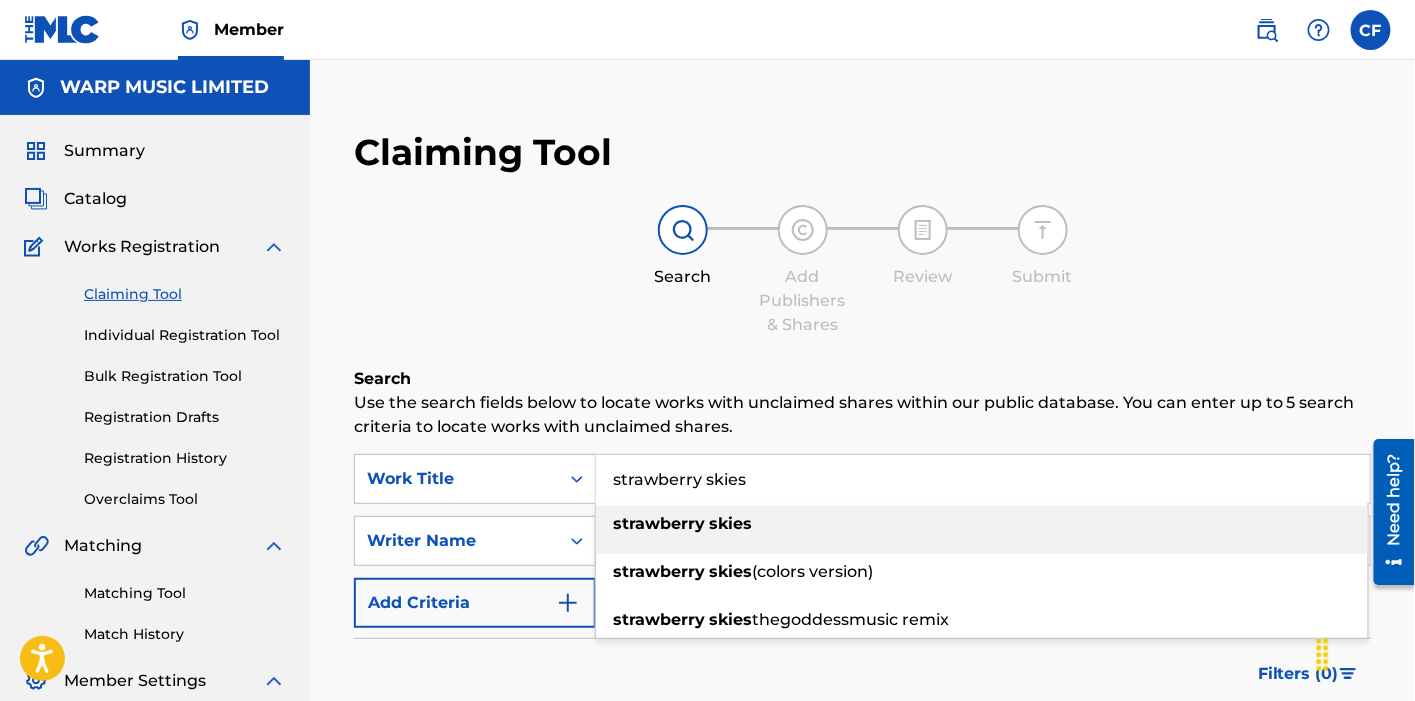 type on "strawberry skies" 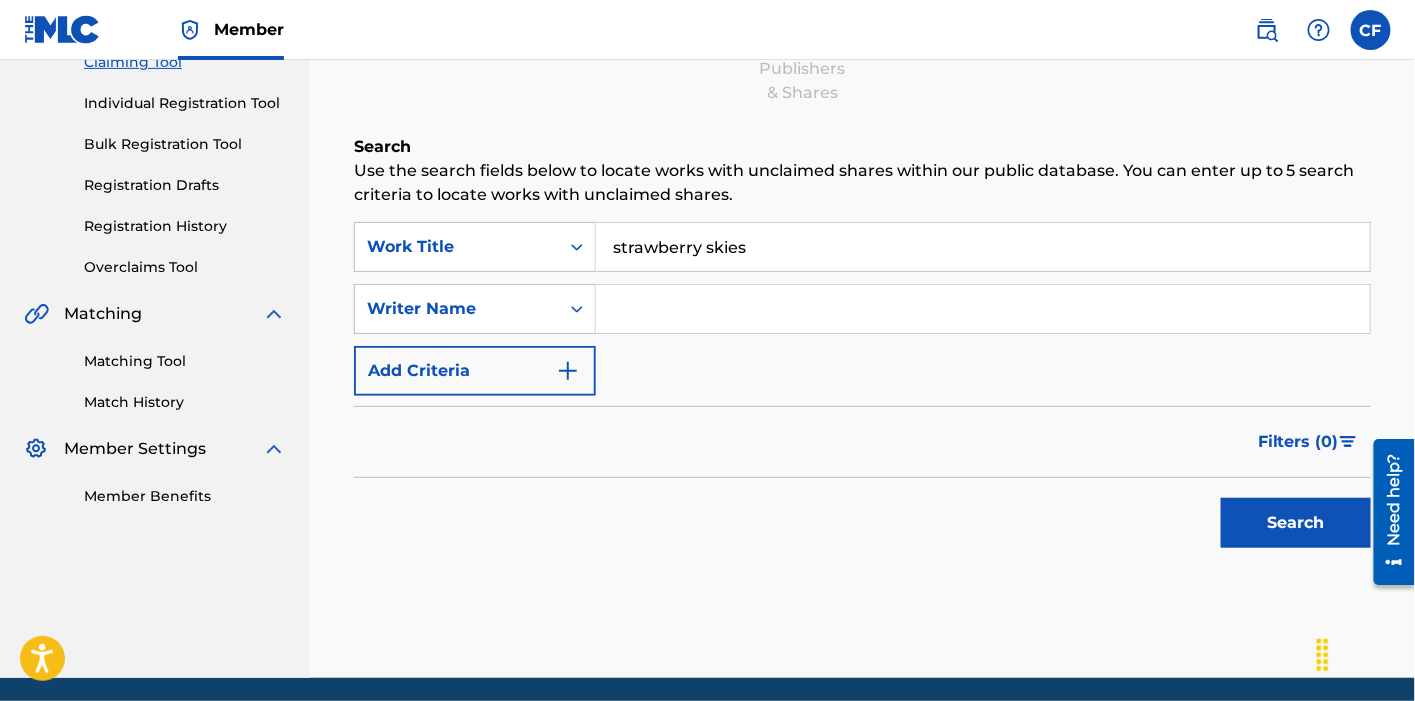 click on "Search" at bounding box center [1296, 523] 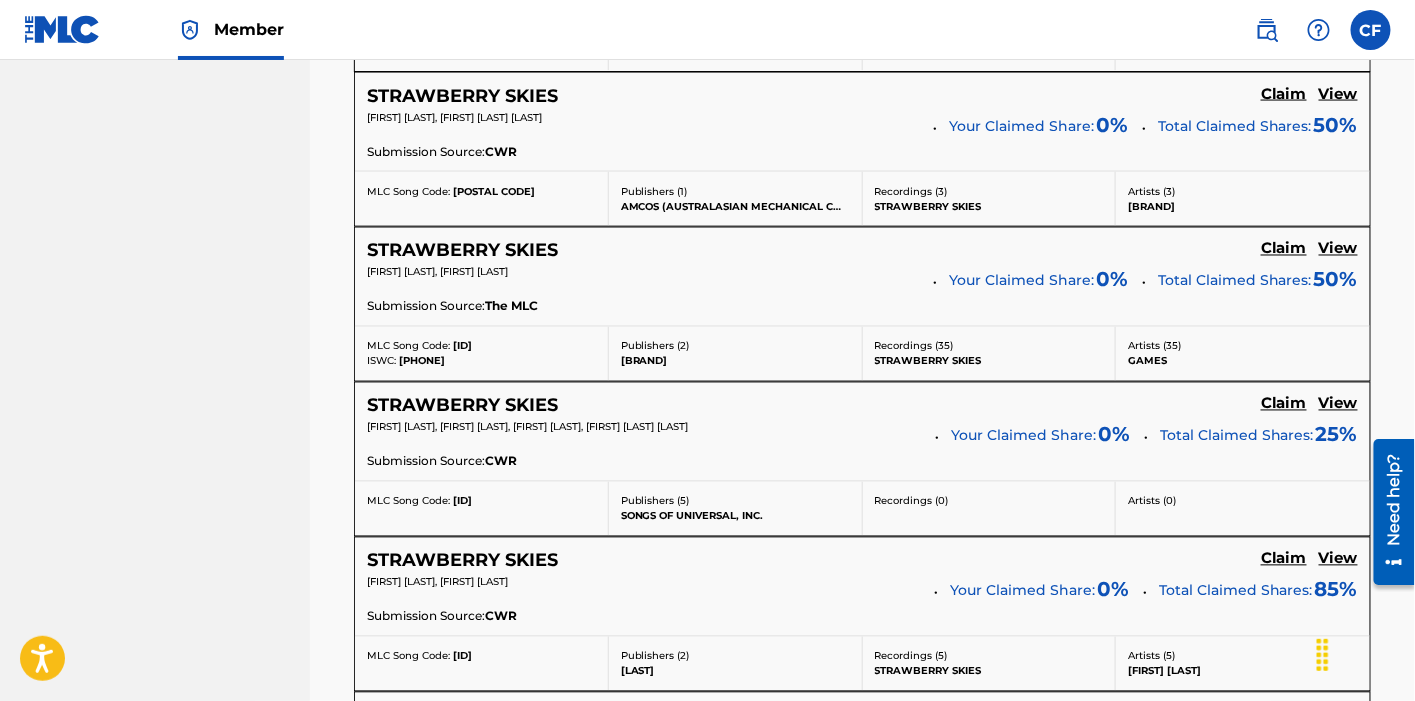 scroll, scrollTop: 1055, scrollLeft: 0, axis: vertical 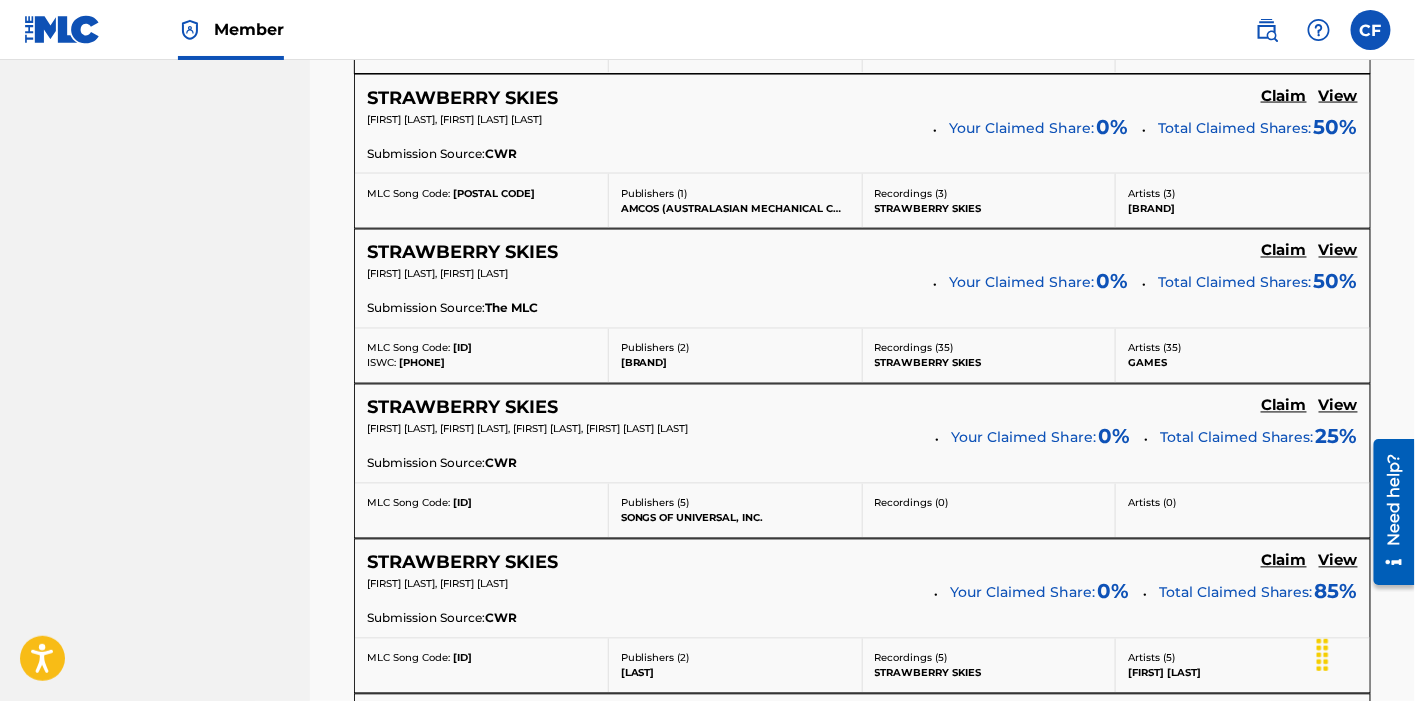click on "Claim" at bounding box center (1284, -214) 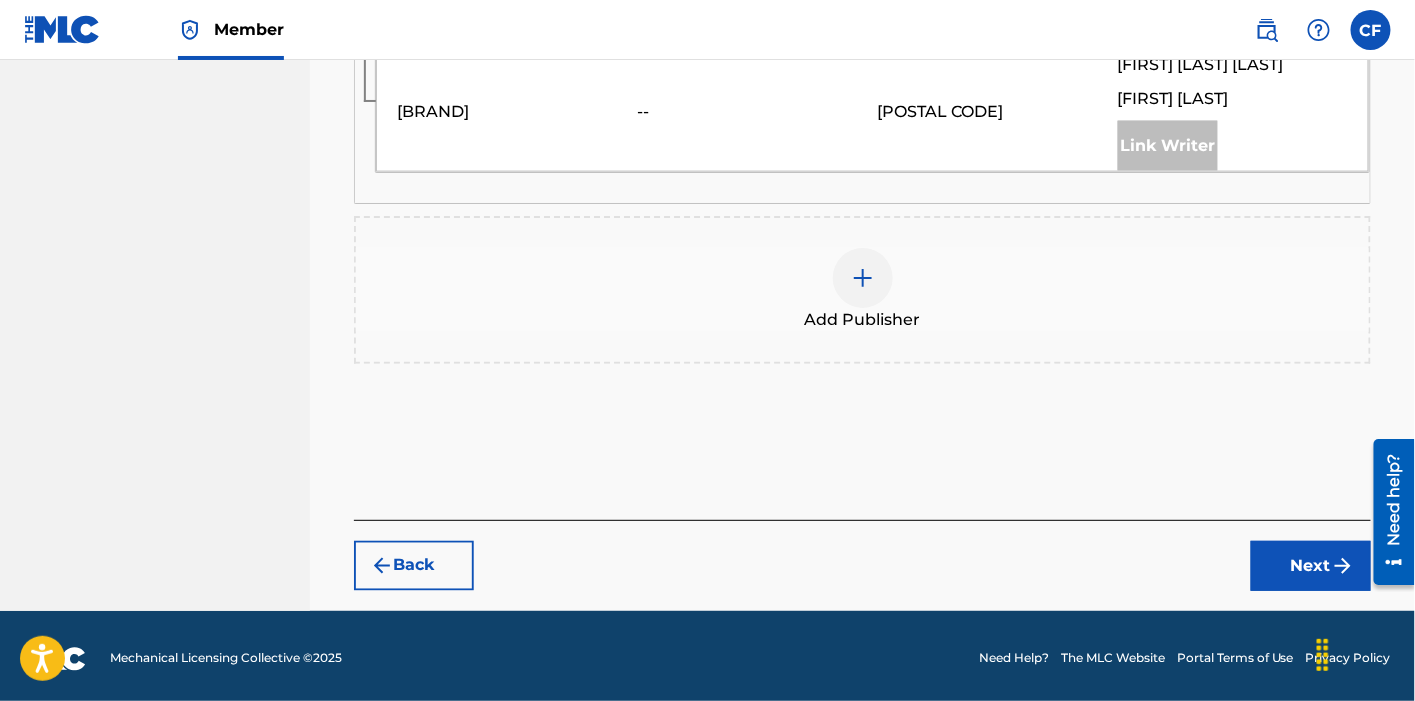 click at bounding box center (863, 278) 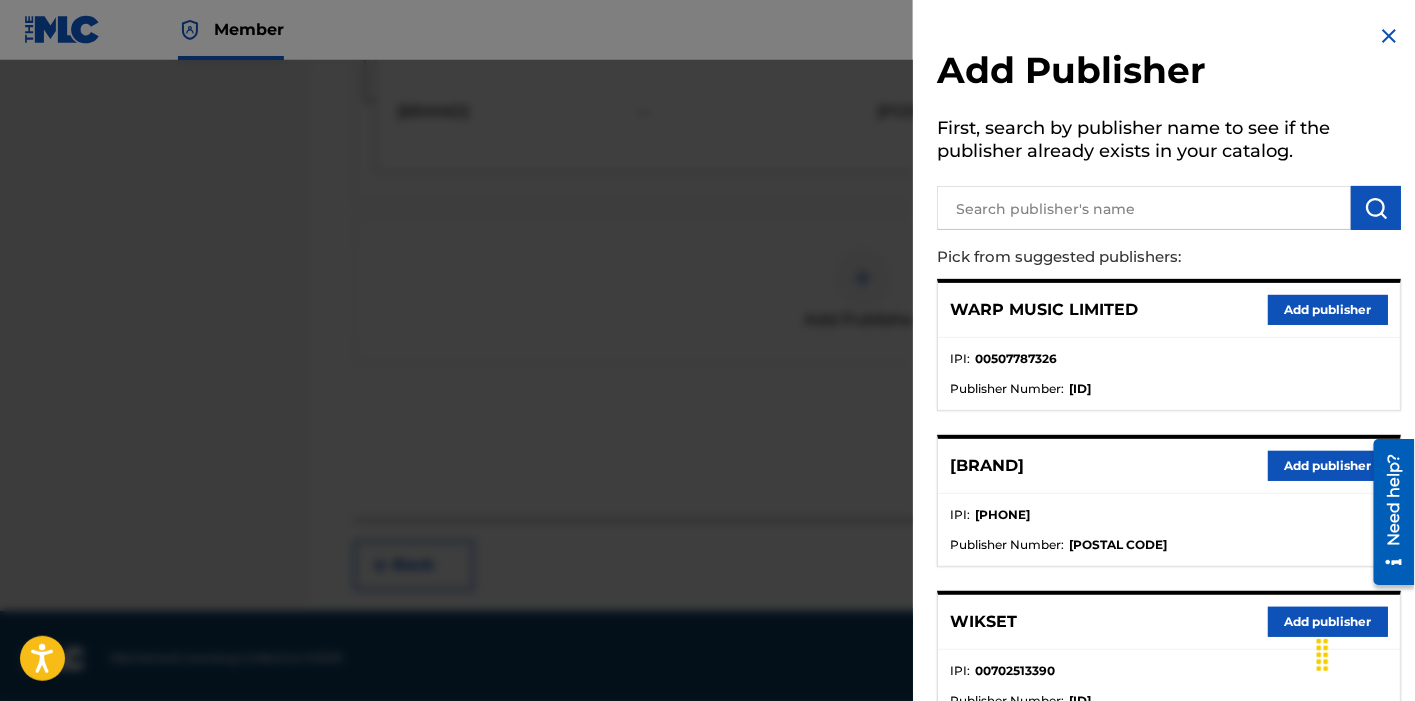 click on "Add publisher" at bounding box center [1328, 310] 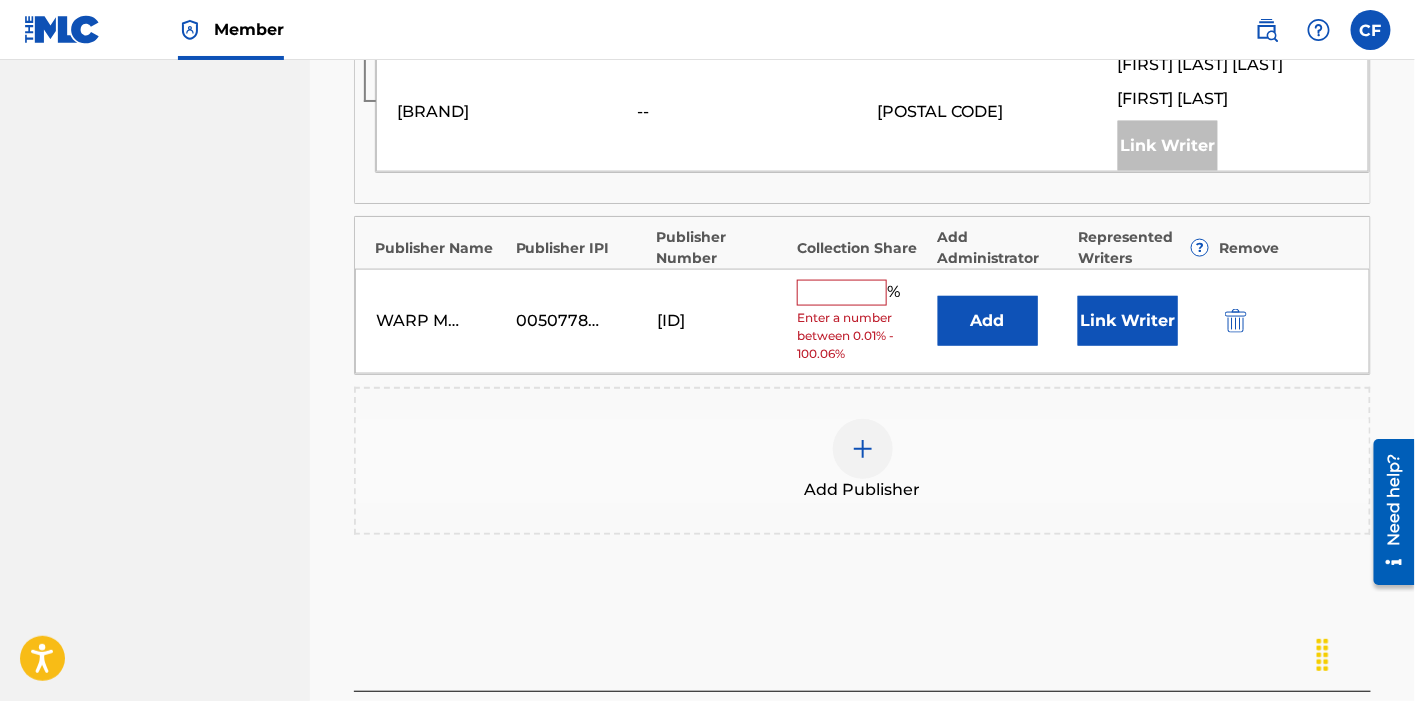 click at bounding box center (842, 293) 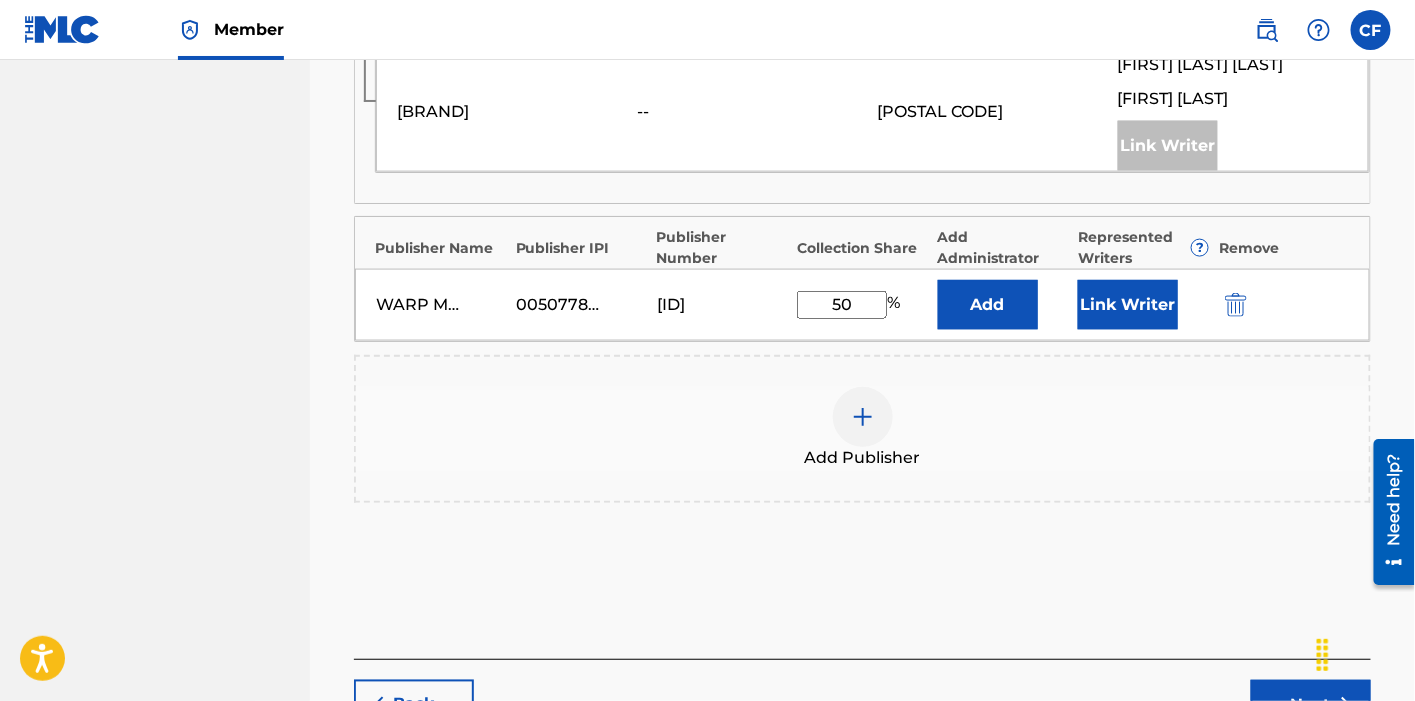 type on "50" 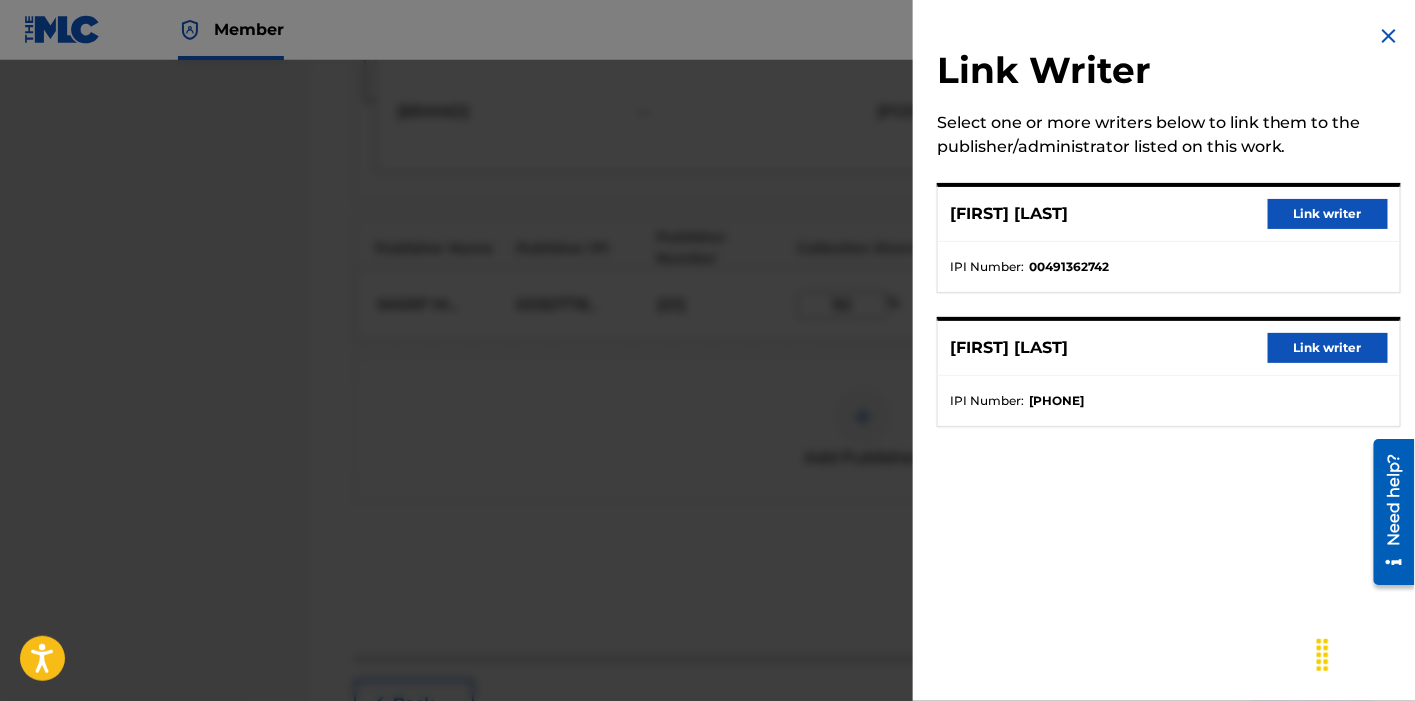 click on "[FIRST] [LAST] Link writer" at bounding box center (1169, 348) 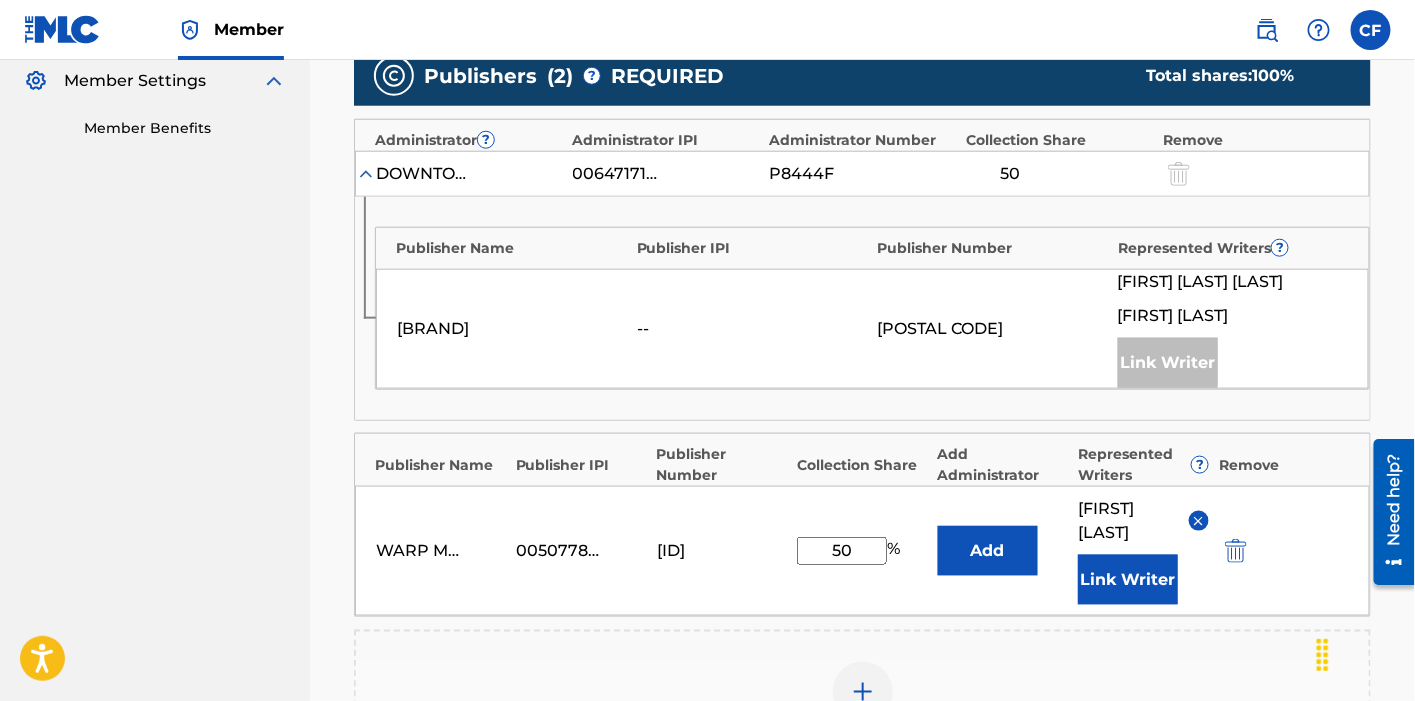 scroll, scrollTop: 601, scrollLeft: 0, axis: vertical 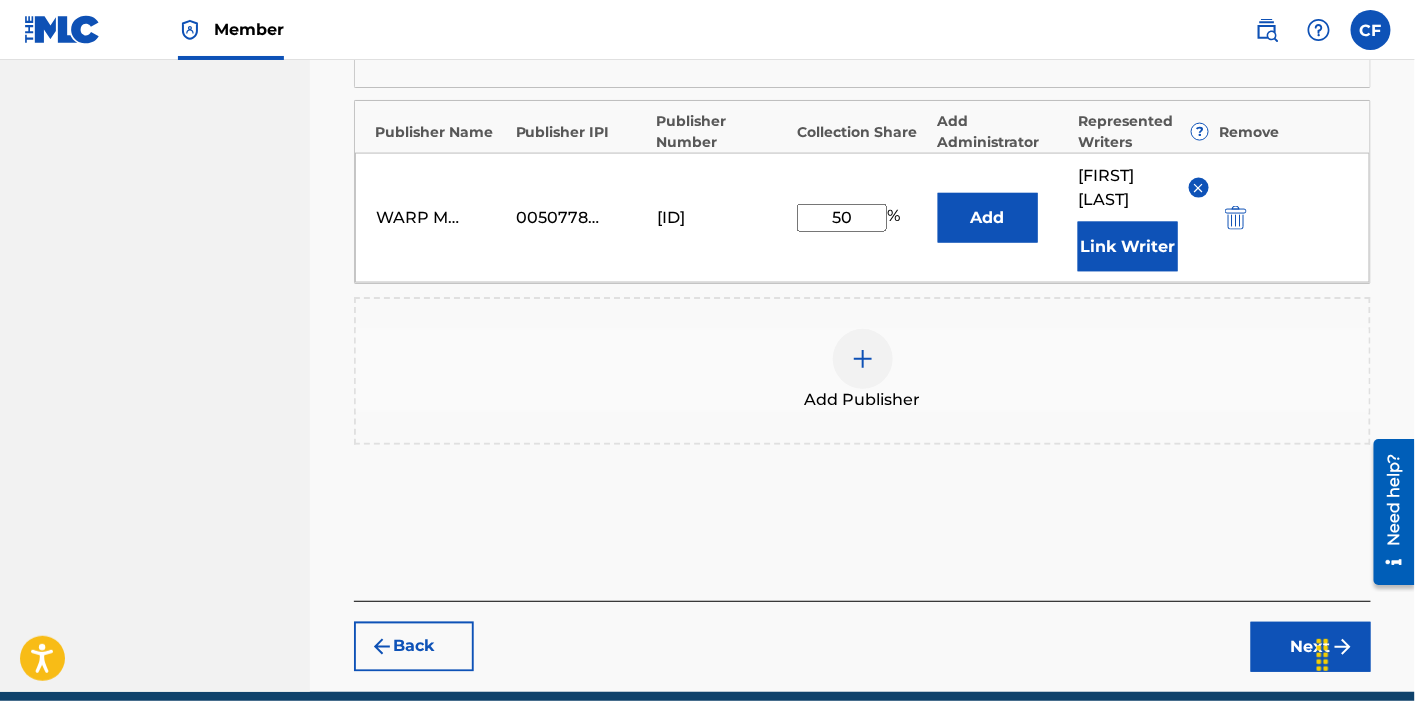 click on "Next" at bounding box center [1311, 647] 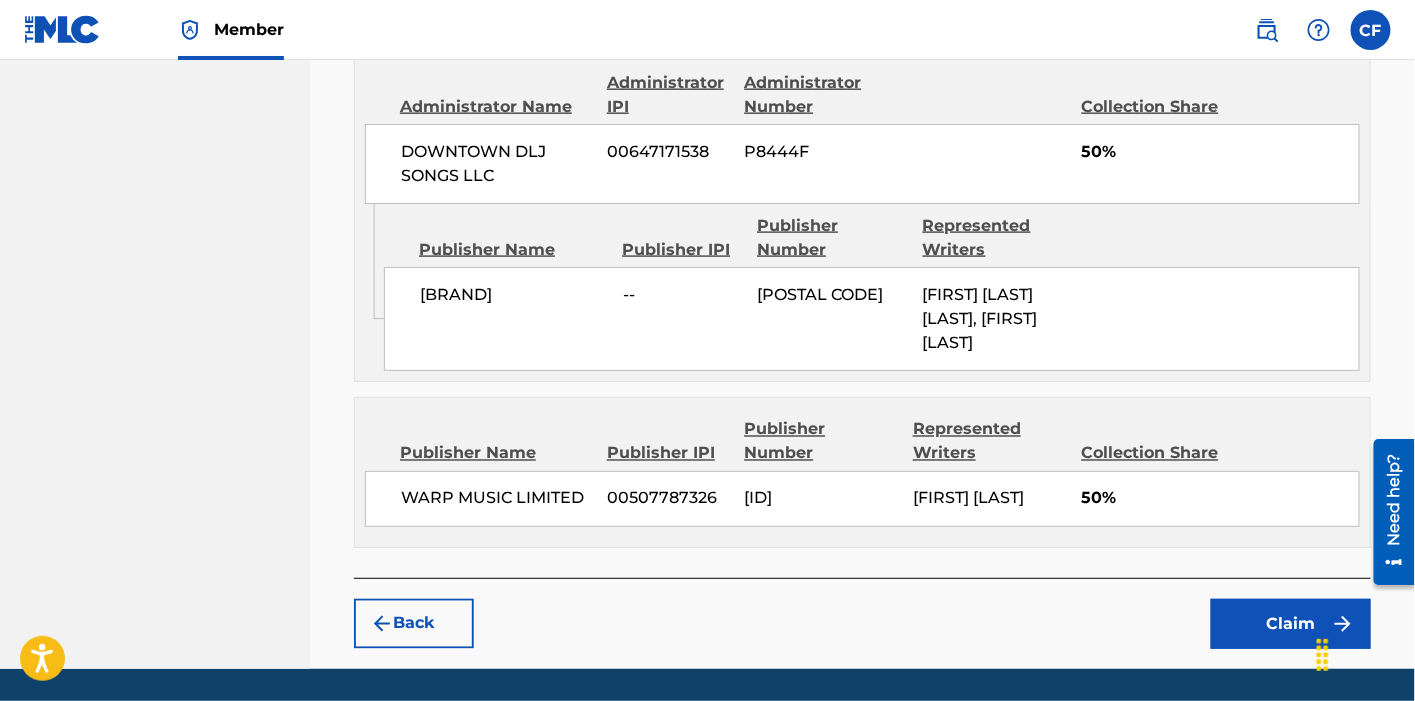 scroll, scrollTop: 902, scrollLeft: 0, axis: vertical 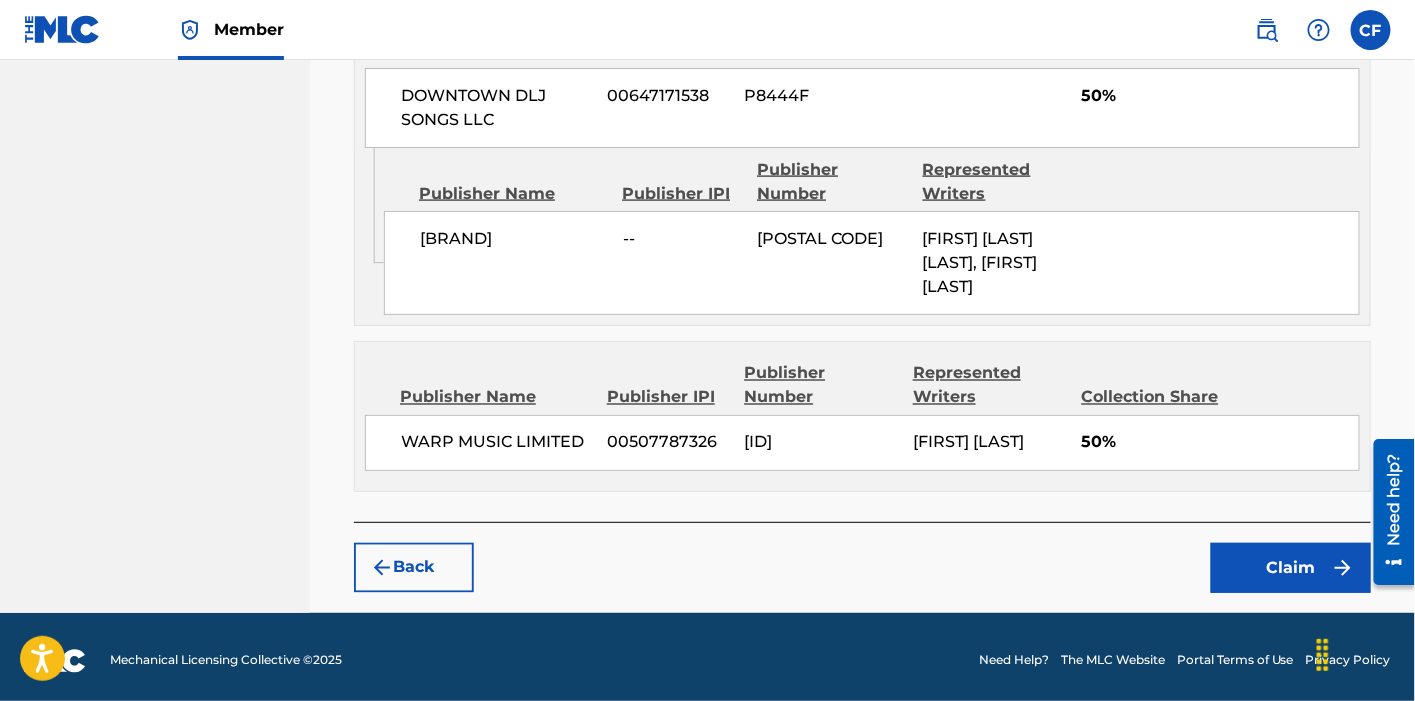 click on "Claim" at bounding box center [1291, 568] 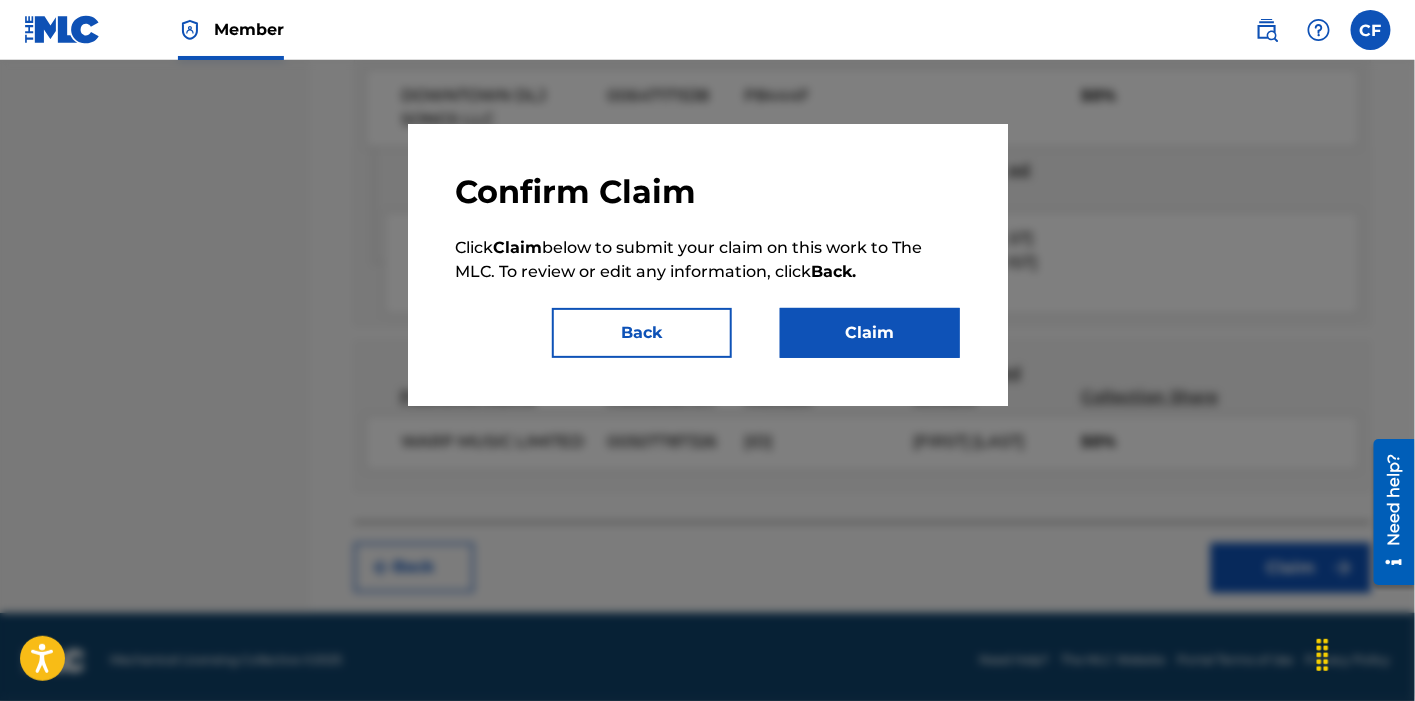 click on "Claim" at bounding box center [870, 333] 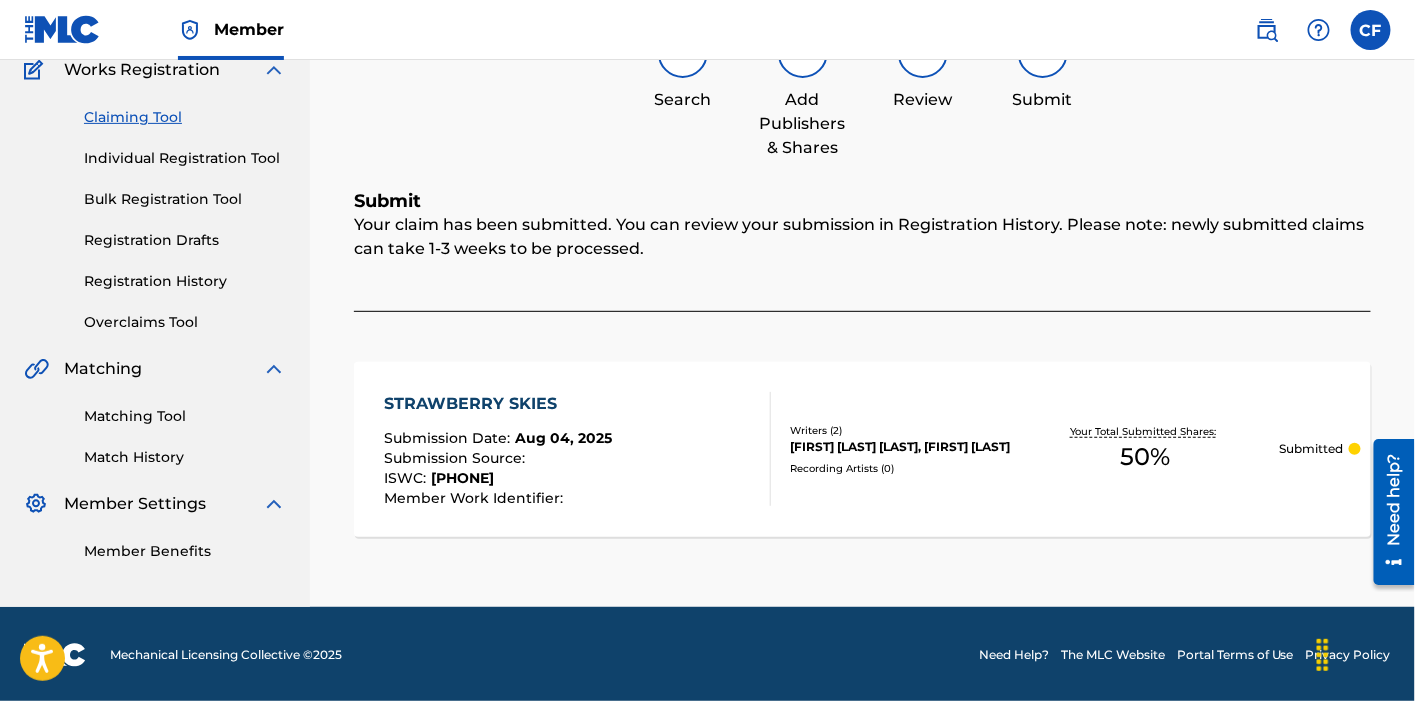 scroll, scrollTop: 0, scrollLeft: 0, axis: both 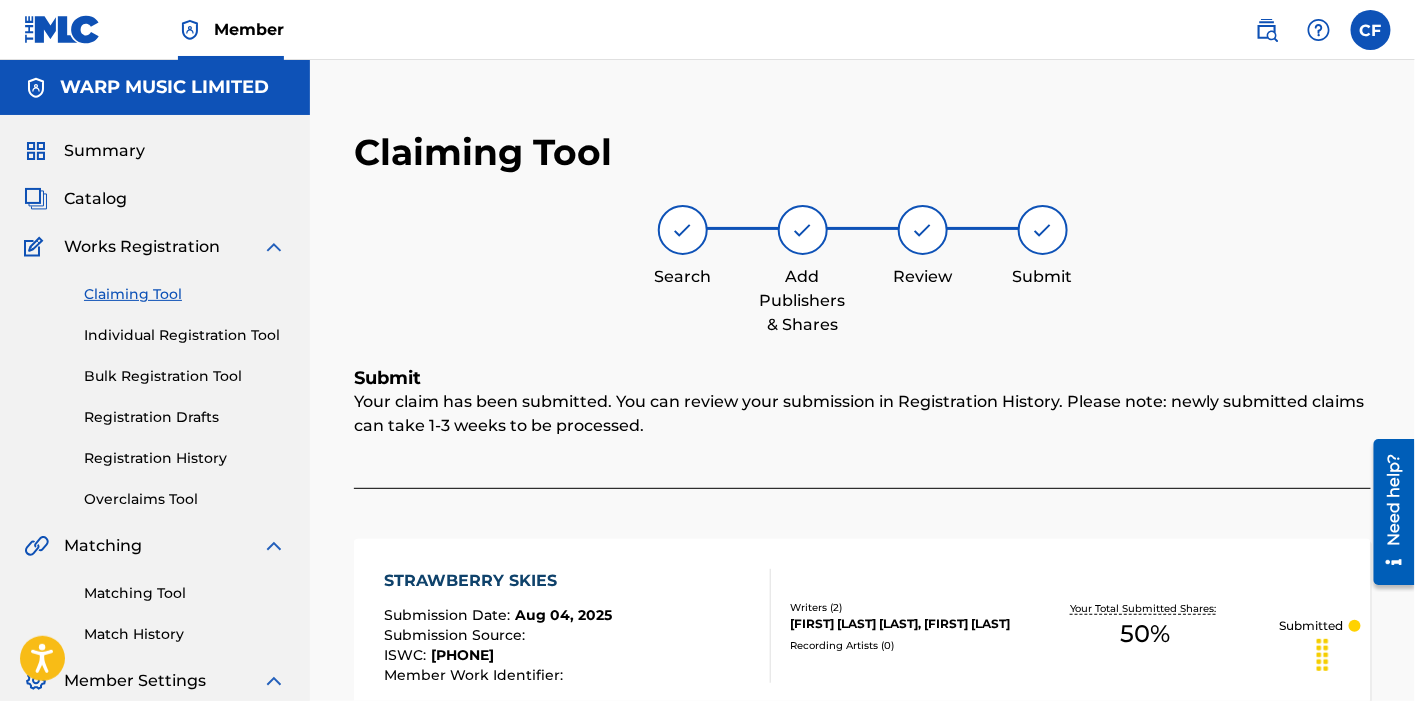 click at bounding box center (1293, 30) 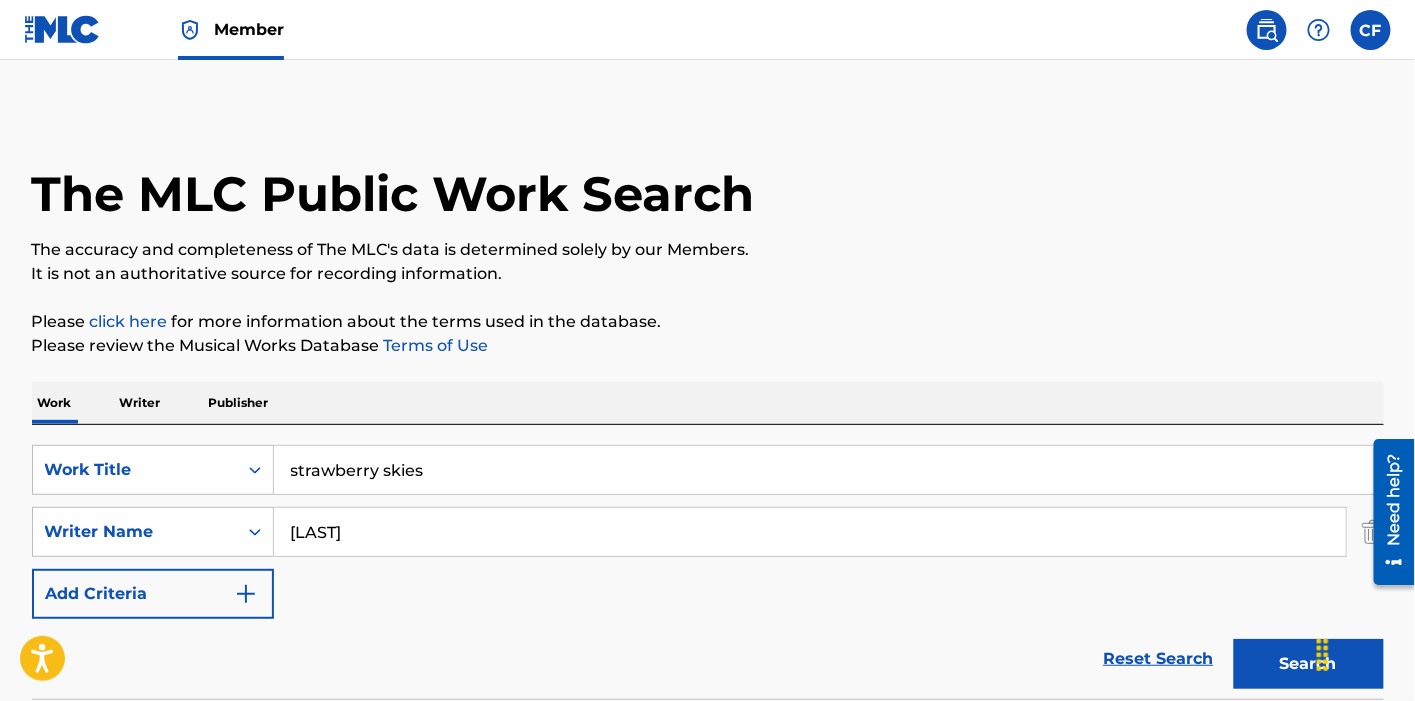 click on "strawberry skies" at bounding box center (828, 470) 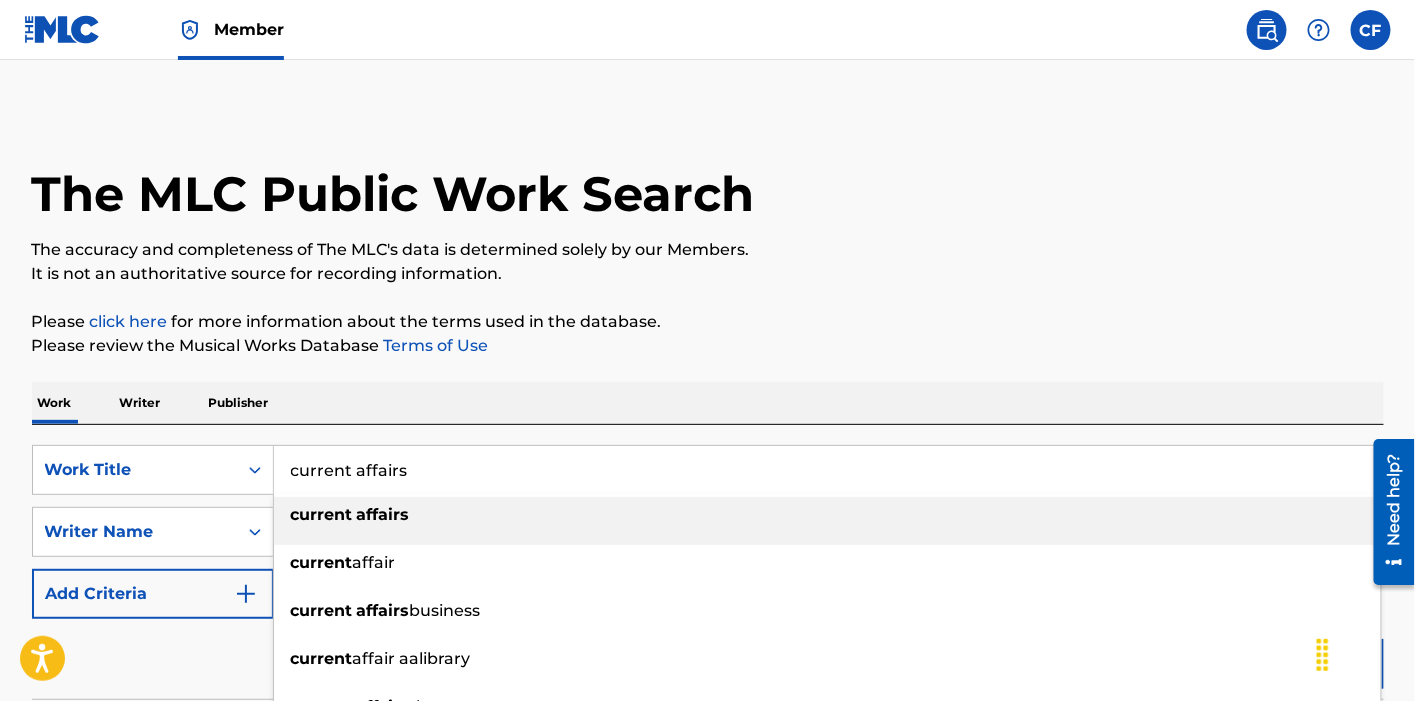 type on "current affairs" 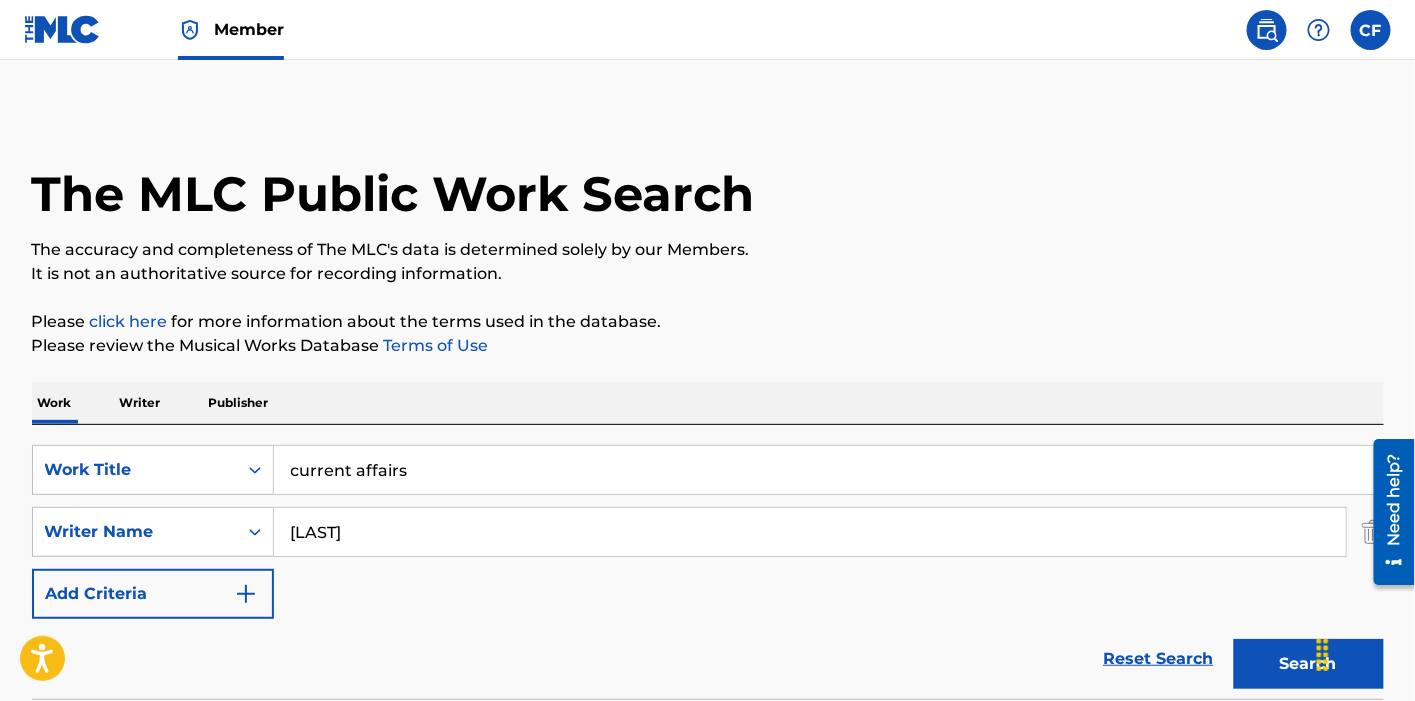 type on "[LAST]" 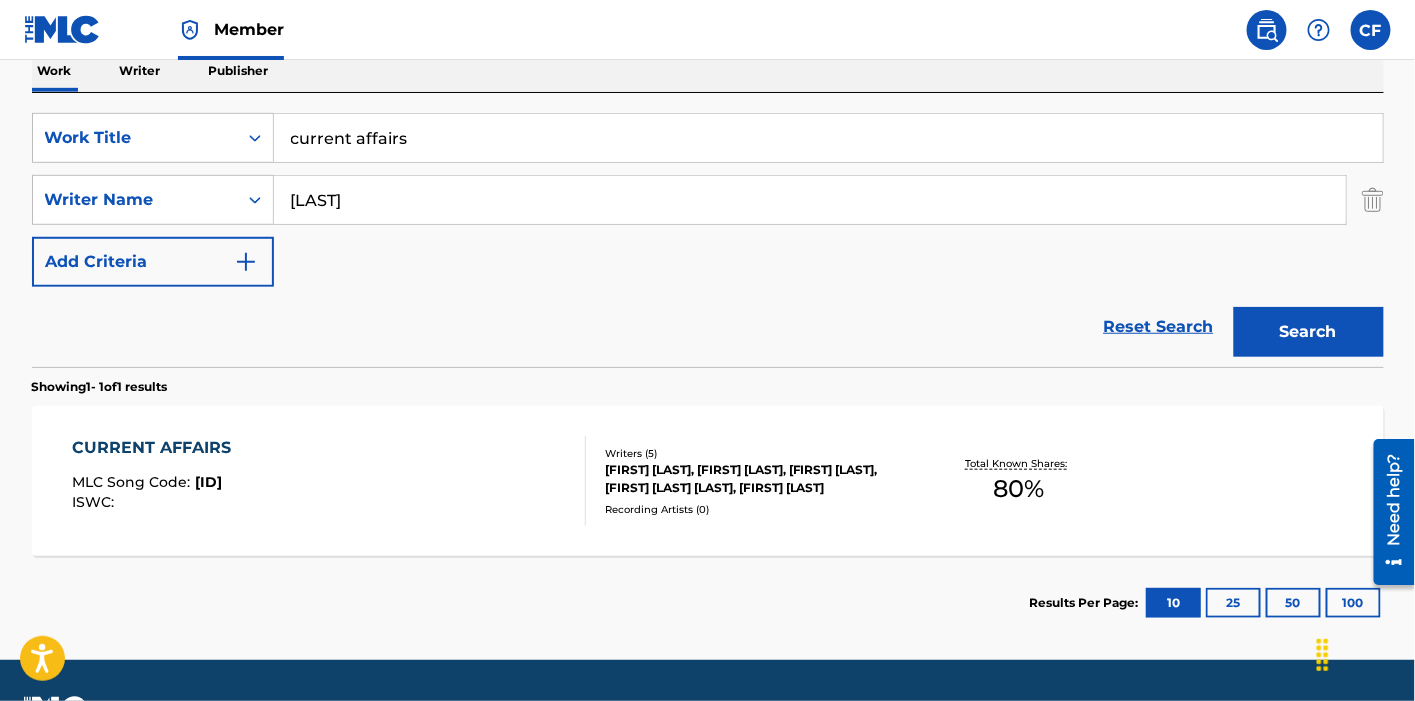 scroll, scrollTop: 333, scrollLeft: 0, axis: vertical 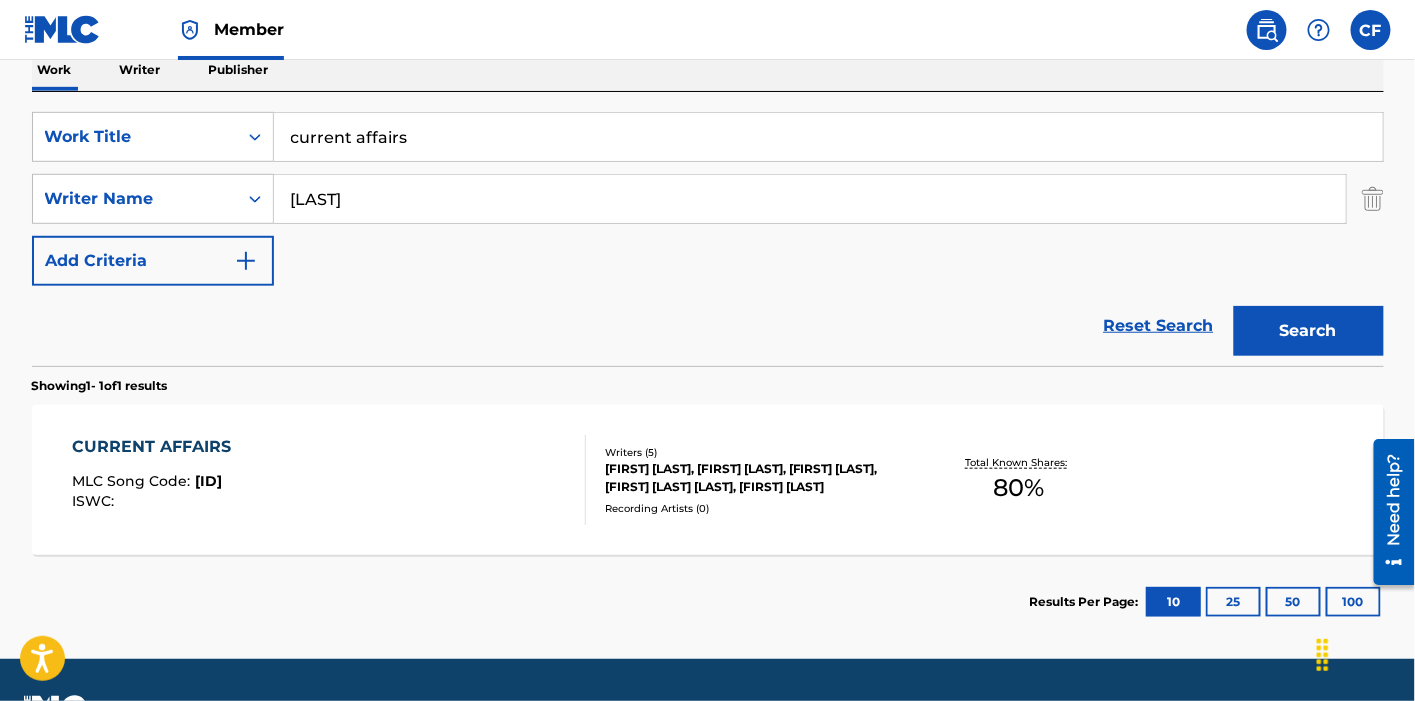 click on "CURRENT AFFAIRS MLC Song Code : CL1O1P ISWC :" at bounding box center [329, 480] 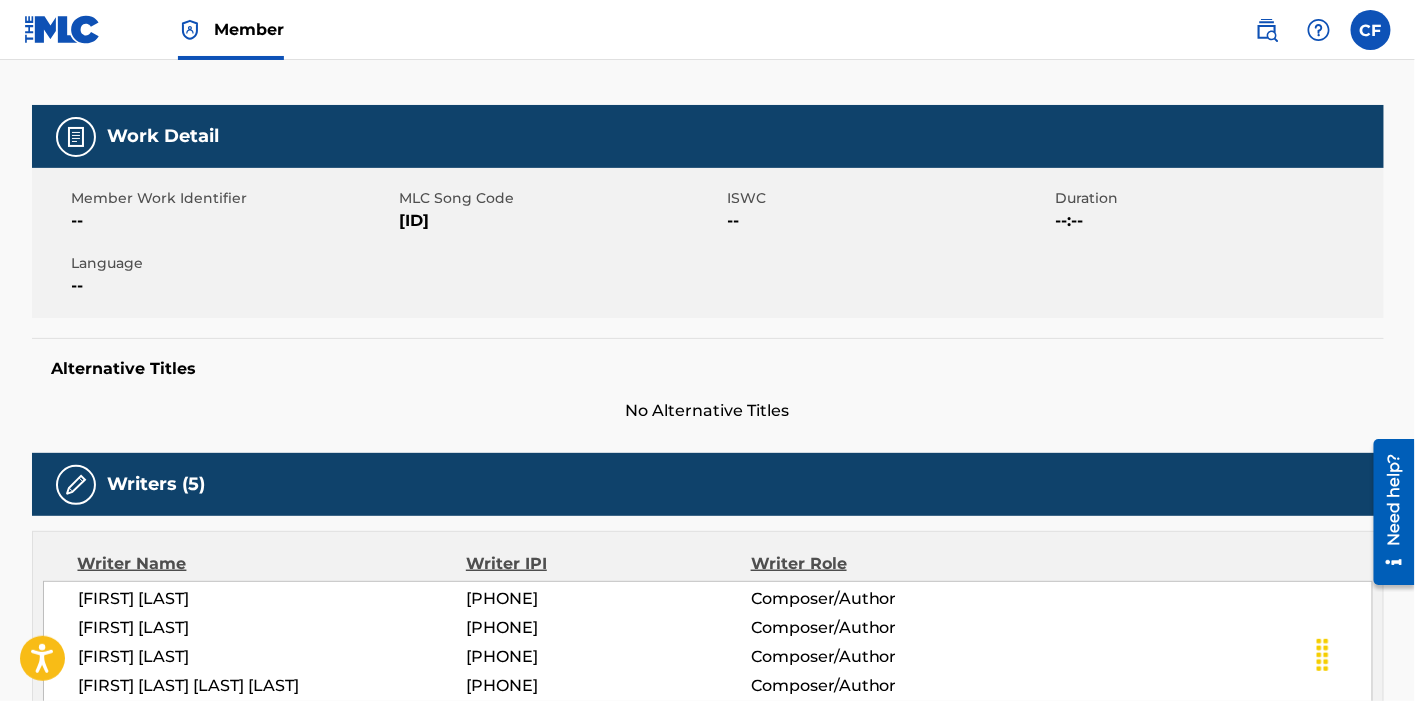 scroll, scrollTop: 203, scrollLeft: 0, axis: vertical 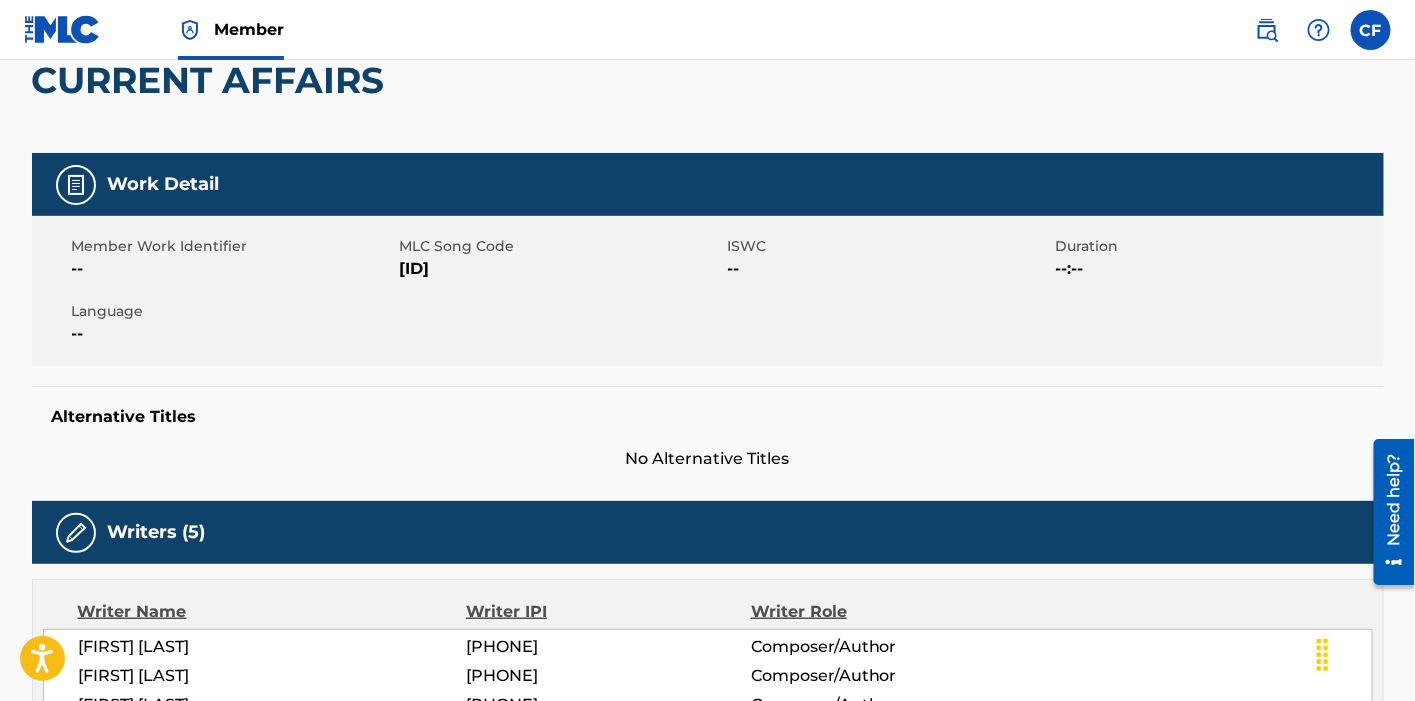 click on "[ID]" at bounding box center (561, 269) 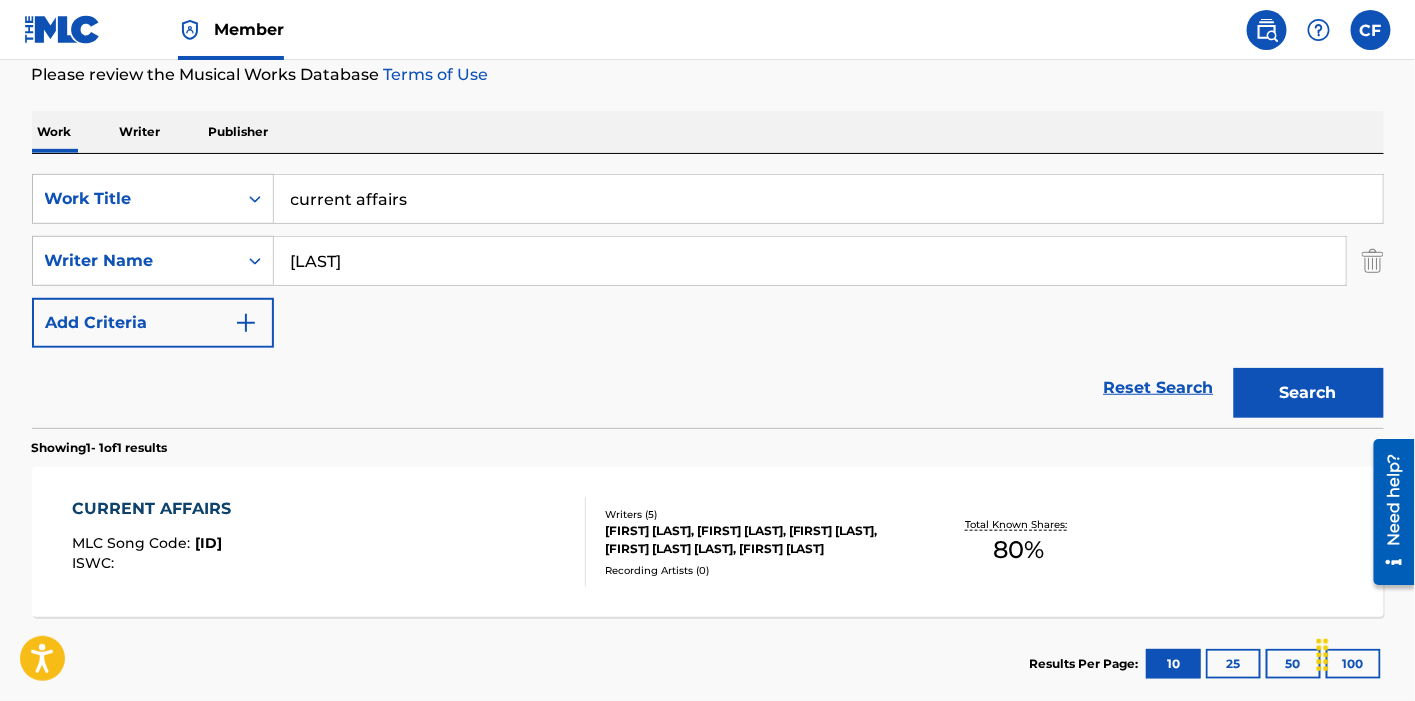 click on "current affairs" at bounding box center (828, 199) 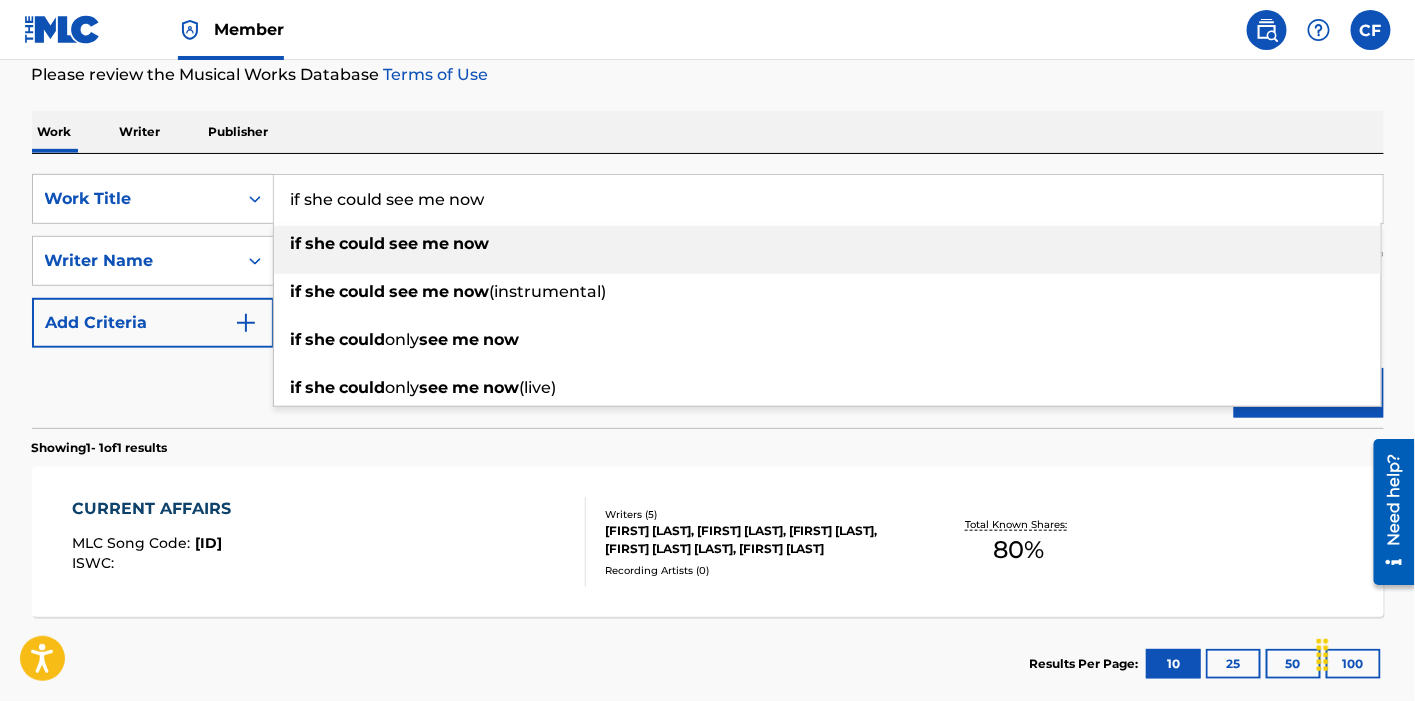 type on "if she could see me now" 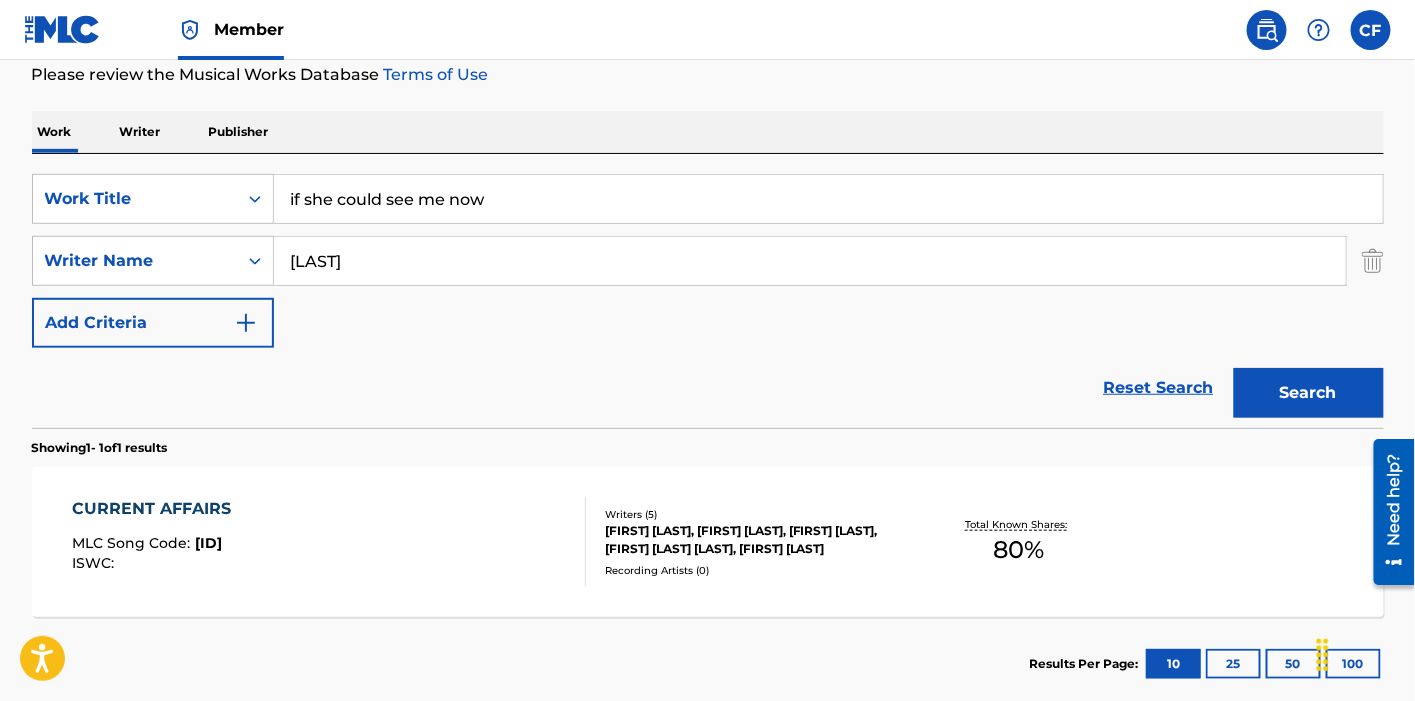 click on "Search" at bounding box center (1309, 393) 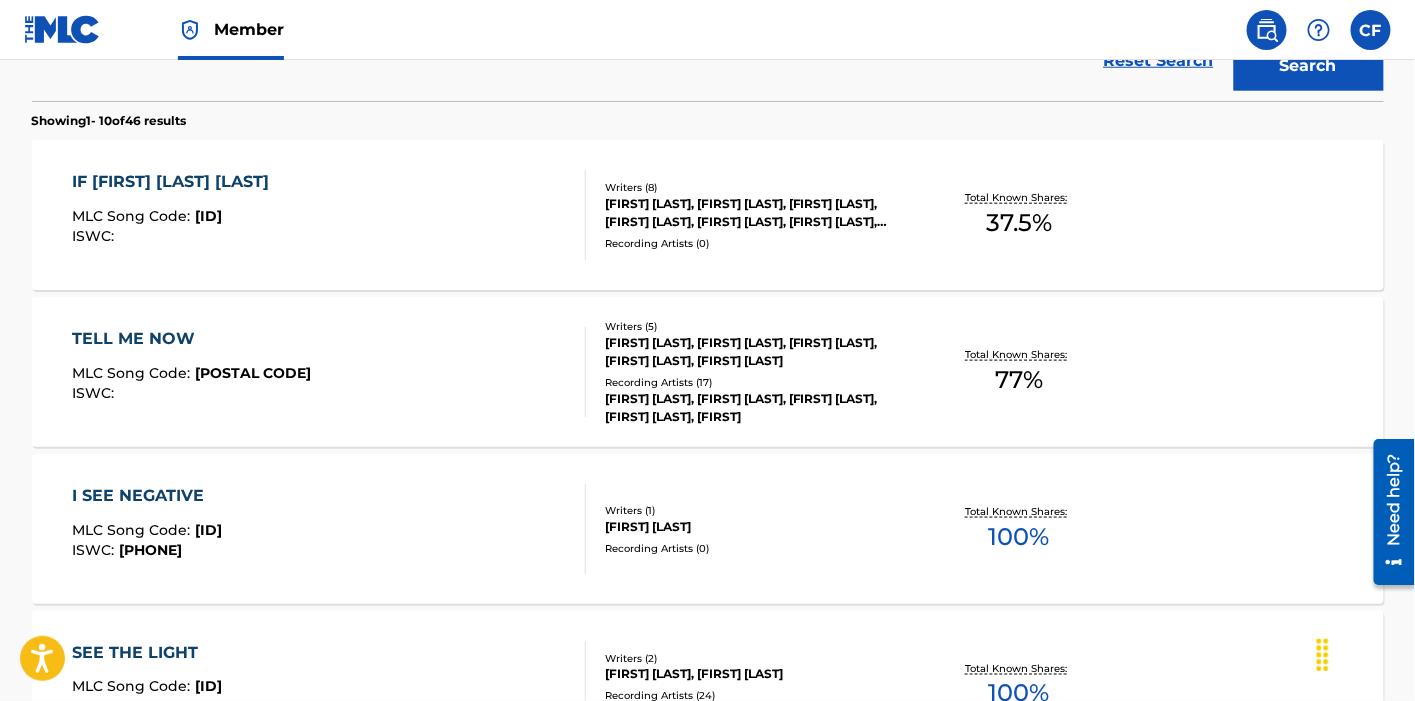 scroll, scrollTop: 599, scrollLeft: 0, axis: vertical 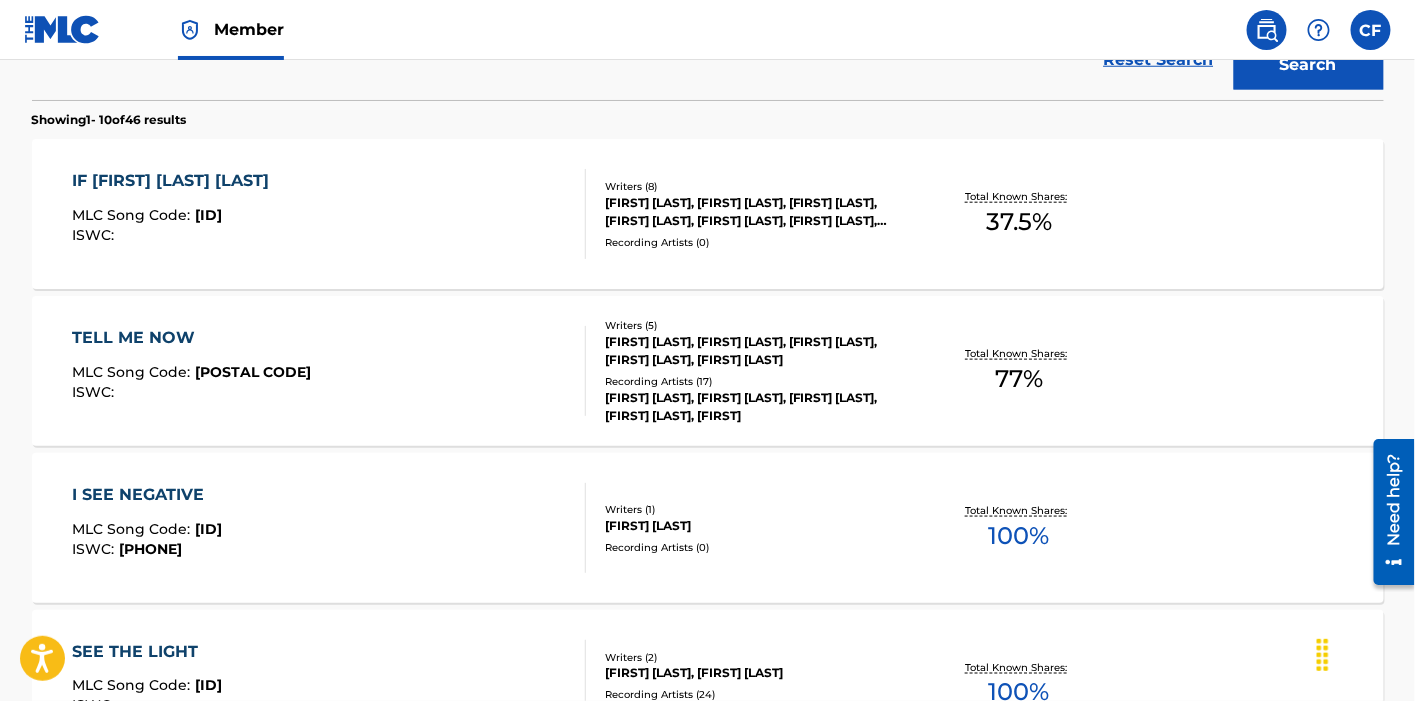 click on "if [FIRST] [LAST] [LAST] MLC Song Code : [ID] ISWC :" at bounding box center [329, 214] 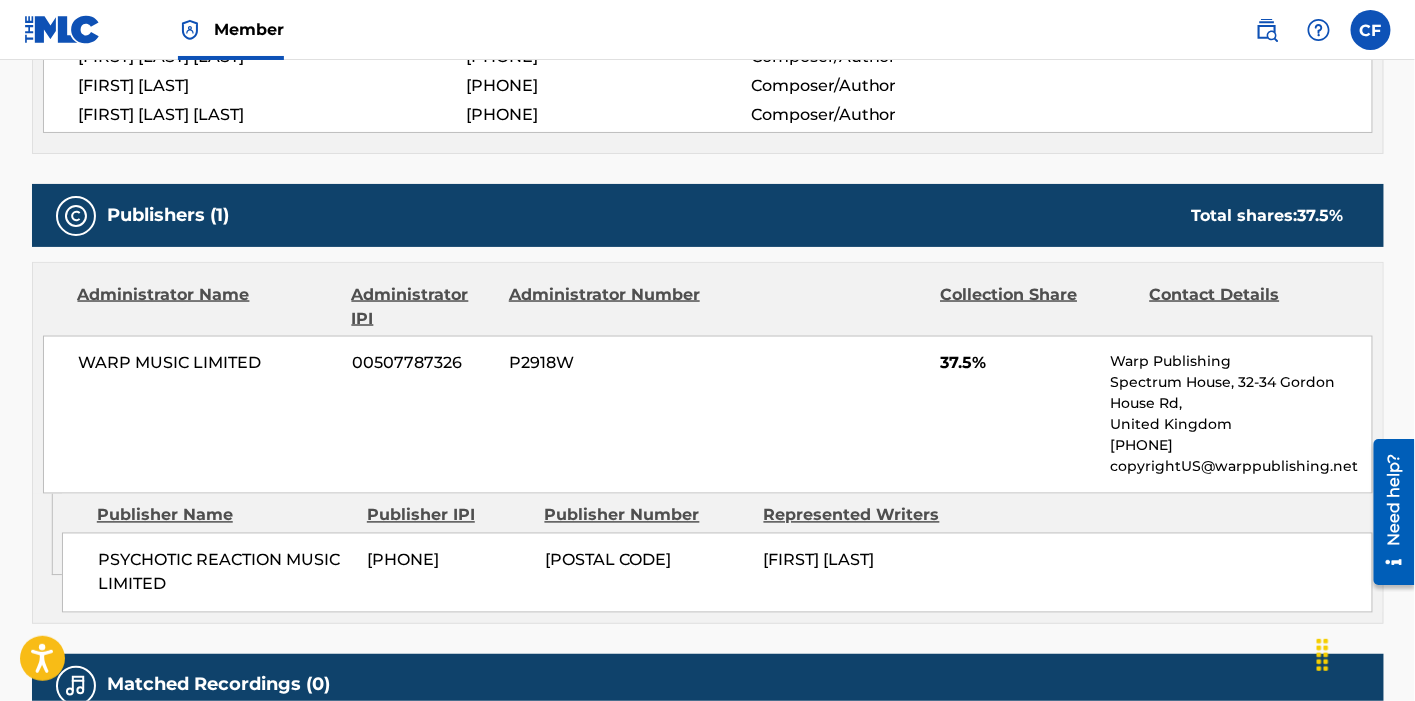scroll, scrollTop: 0, scrollLeft: 0, axis: both 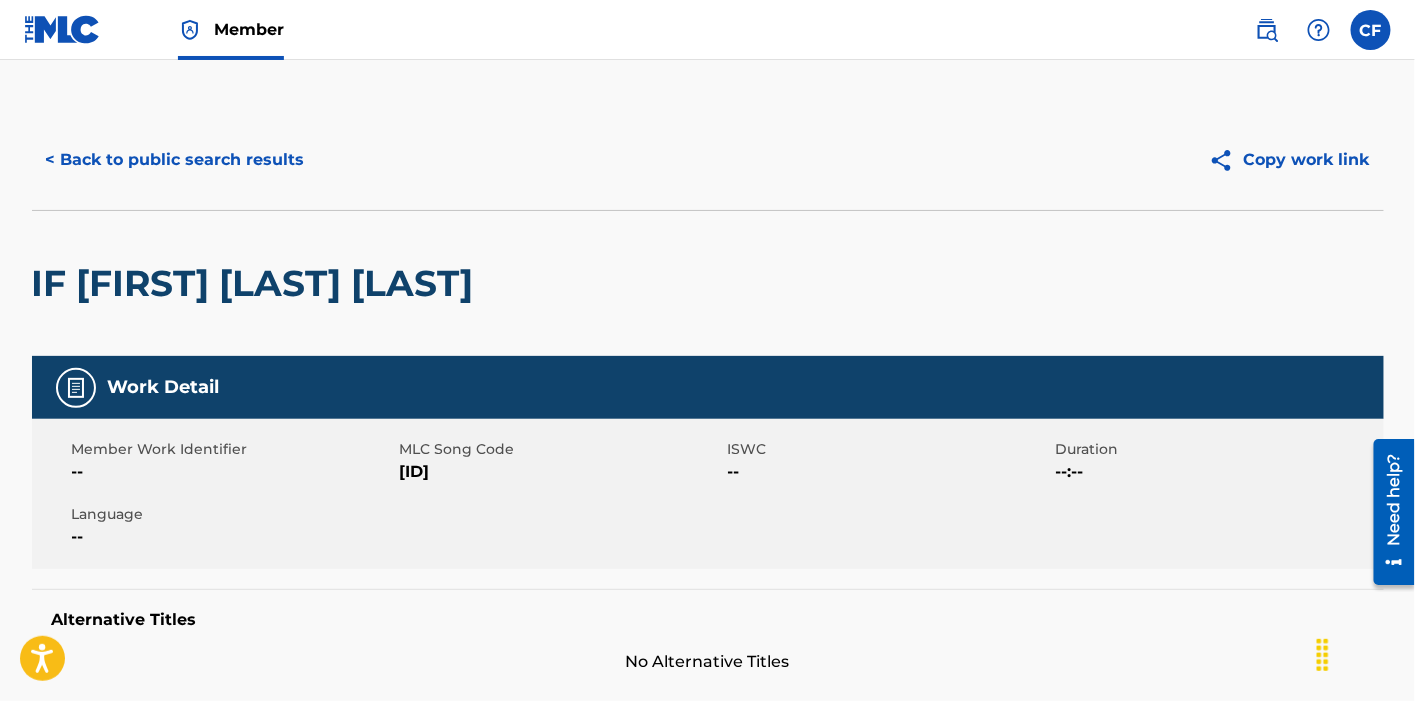 click at bounding box center [1267, 30] 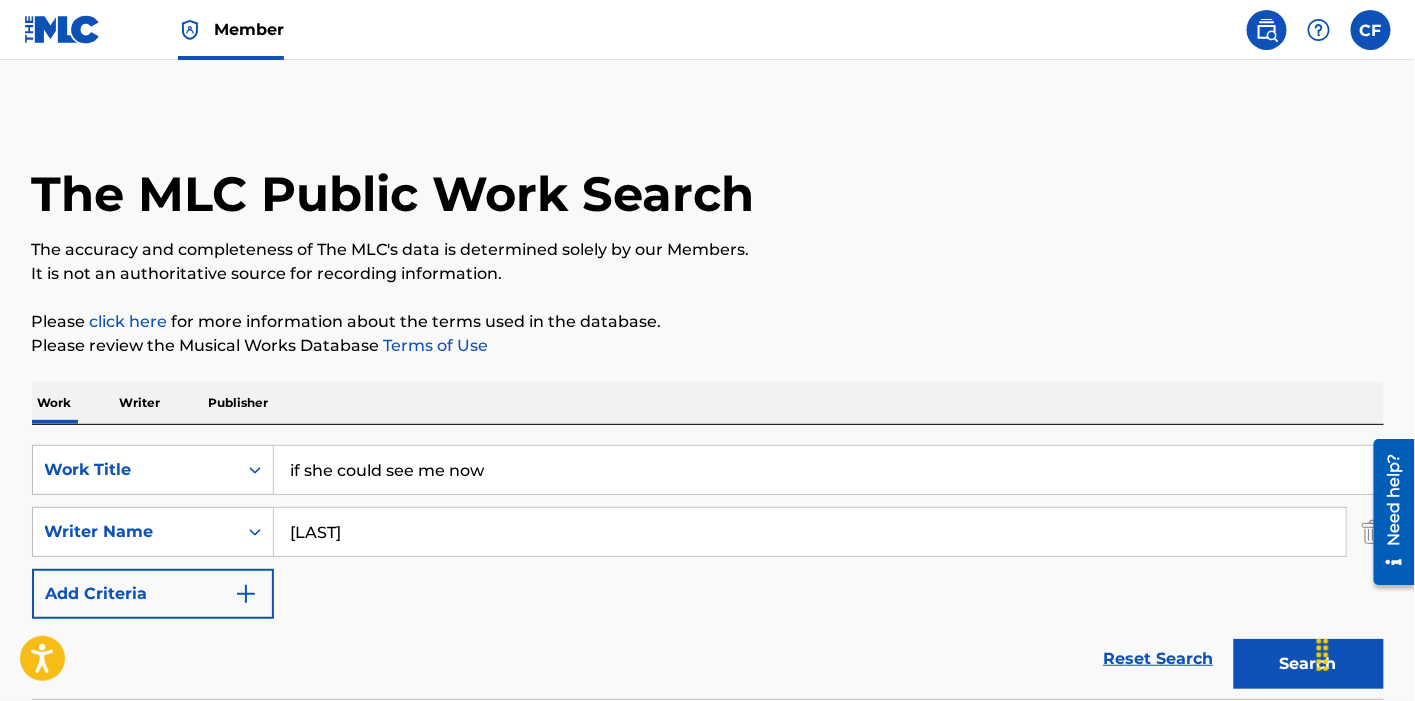 click on "if she could see me now" at bounding box center [828, 470] 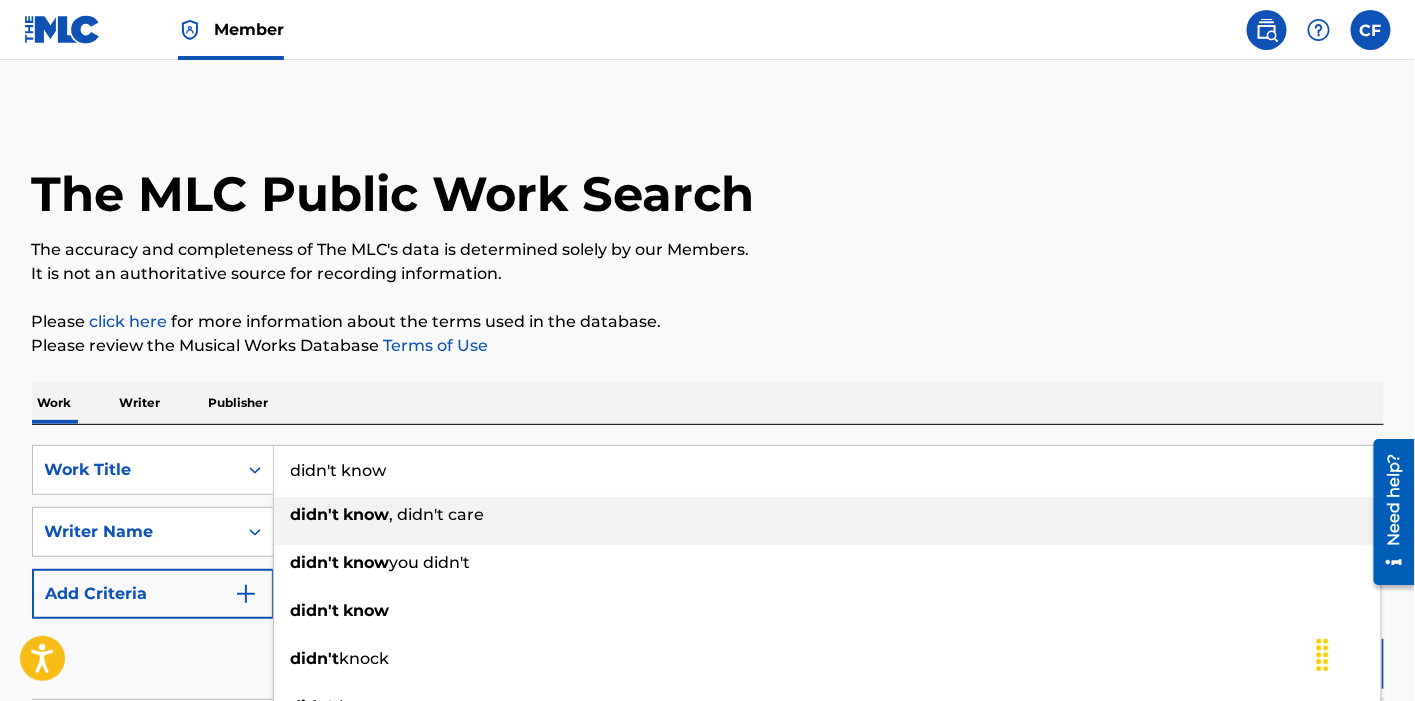 type on "didn't know" 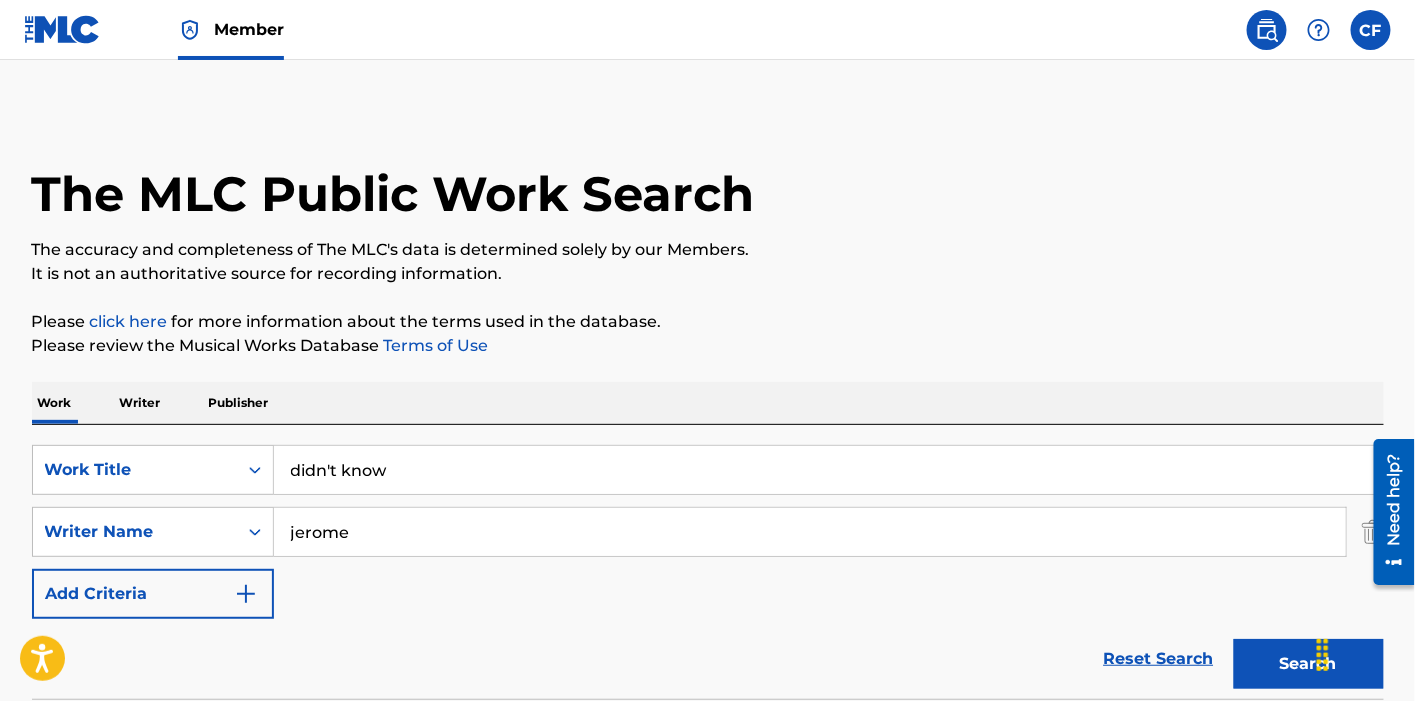 type on "jerome" 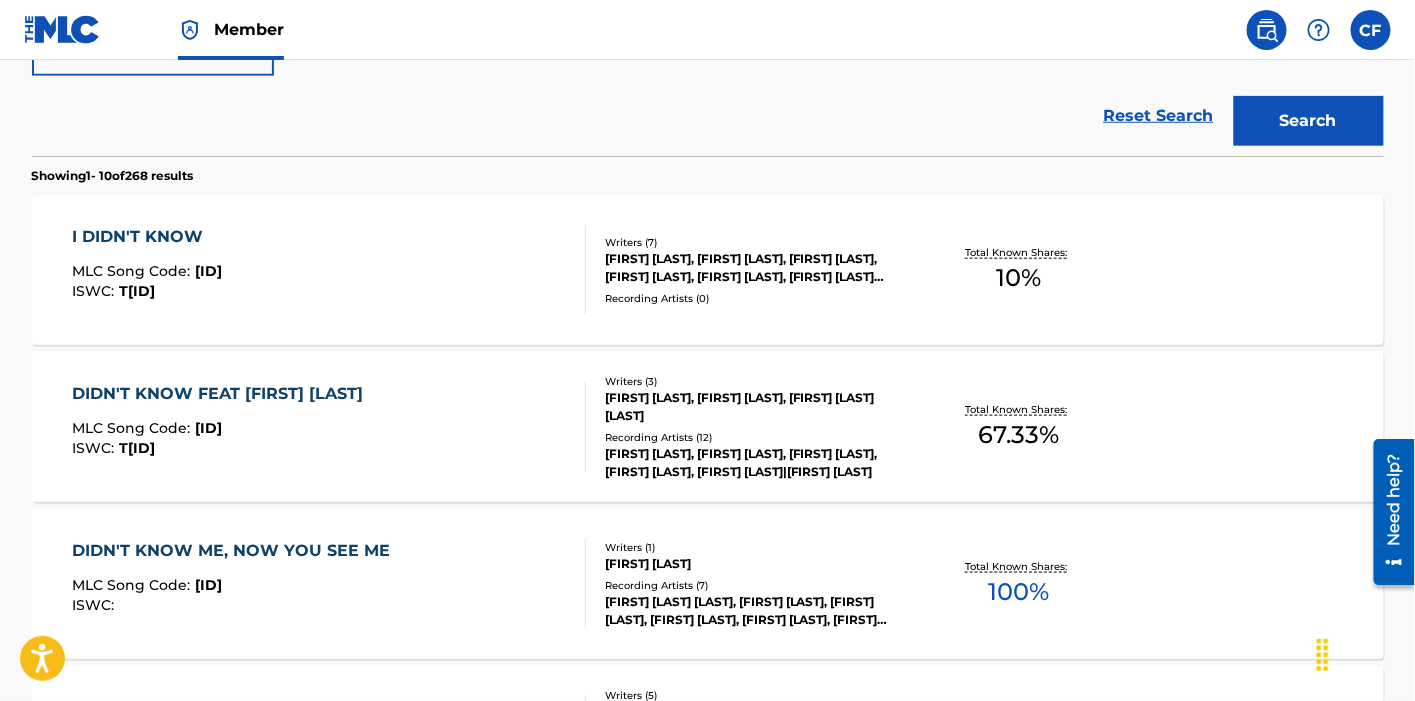 scroll, scrollTop: 542, scrollLeft: 0, axis: vertical 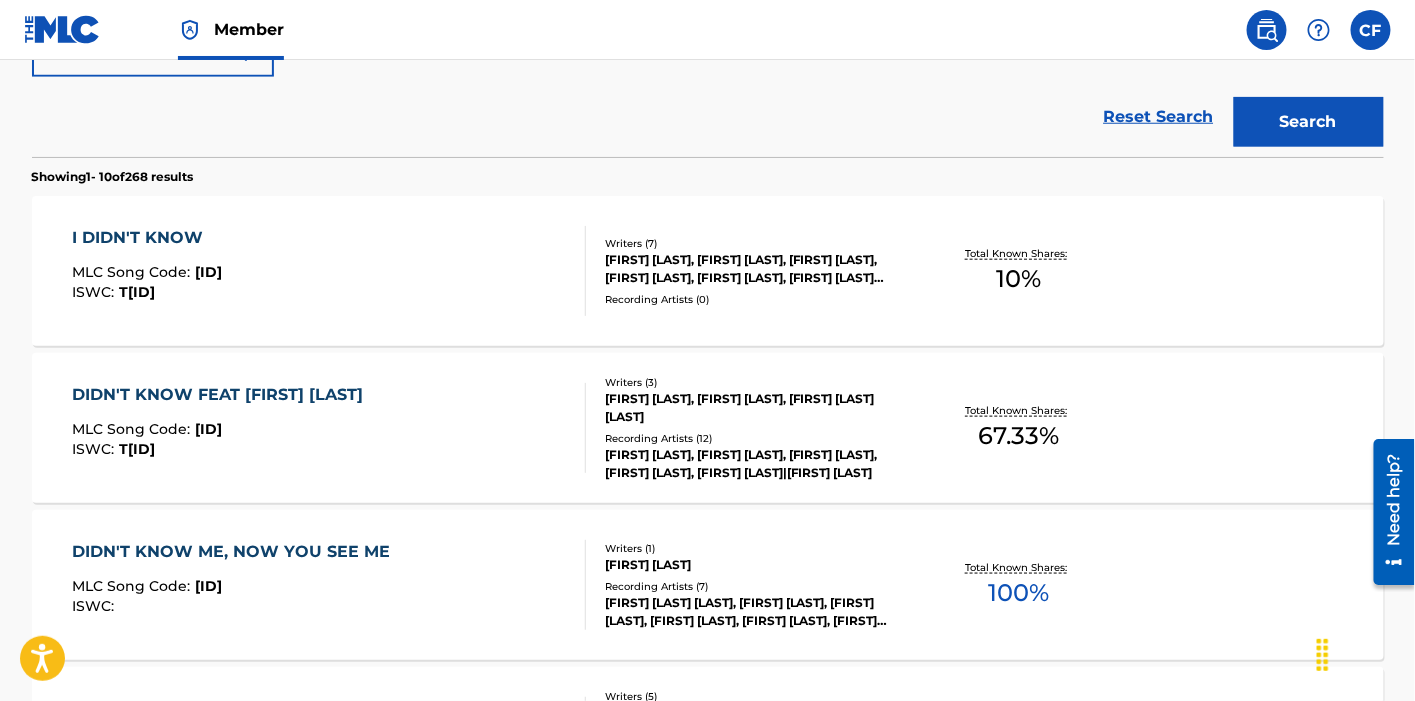 click on "DIDN'T KNOW FEAT [FIRST] [LAST]" at bounding box center [222, 395] 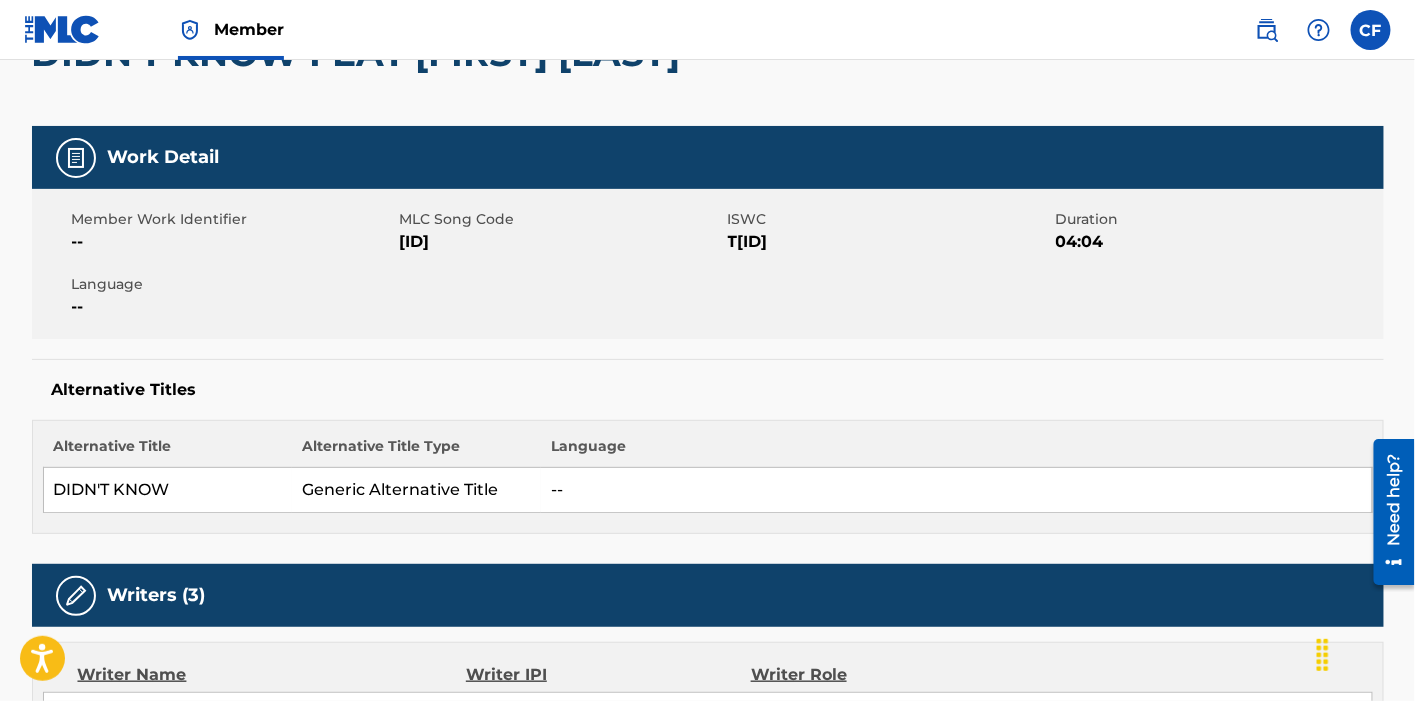 scroll, scrollTop: 0, scrollLeft: 0, axis: both 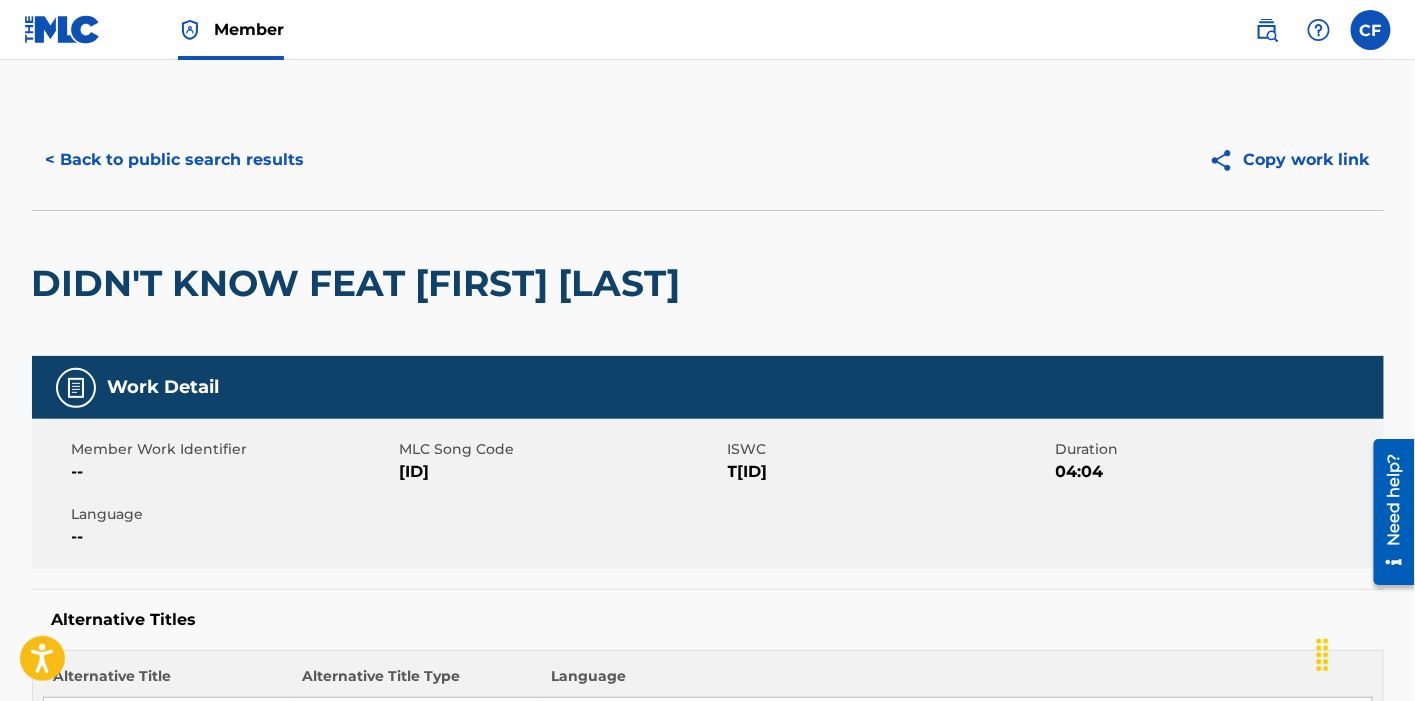 click on "[ID]" at bounding box center (561, 472) 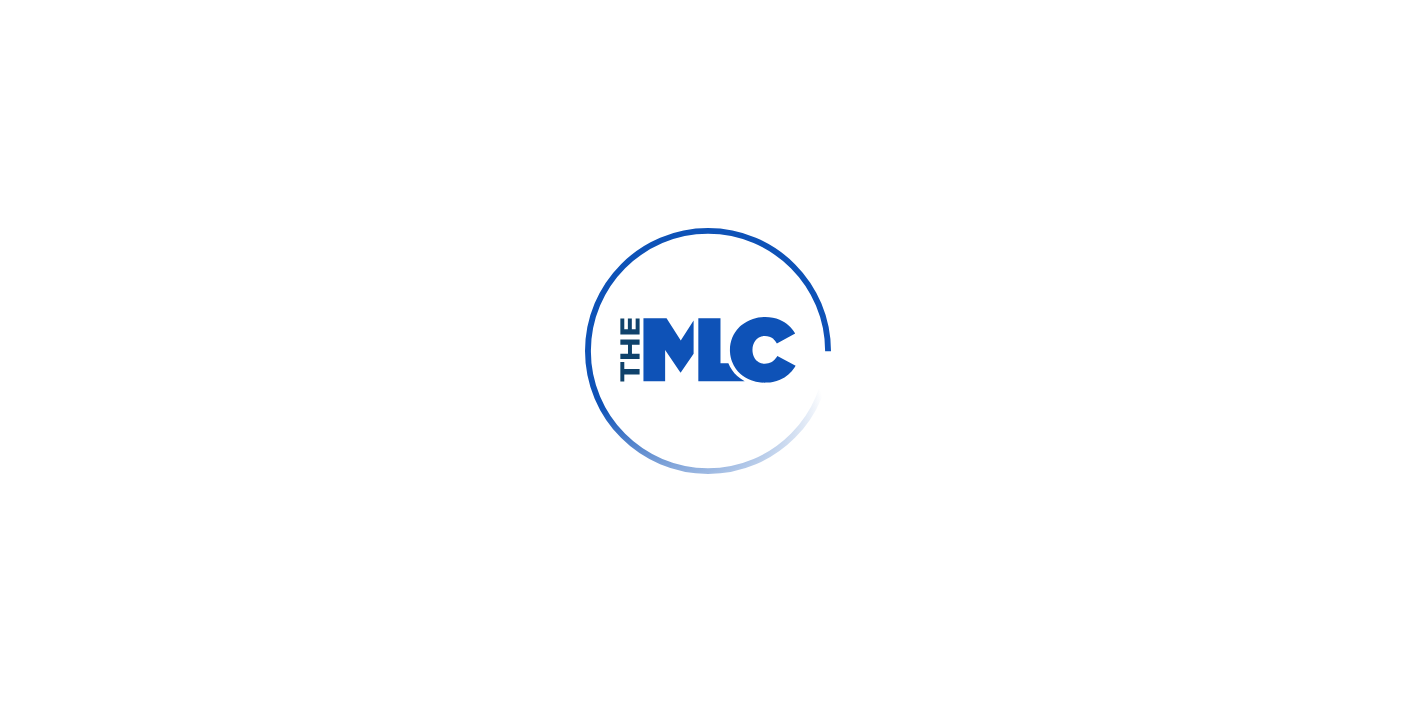 scroll, scrollTop: 0, scrollLeft: 0, axis: both 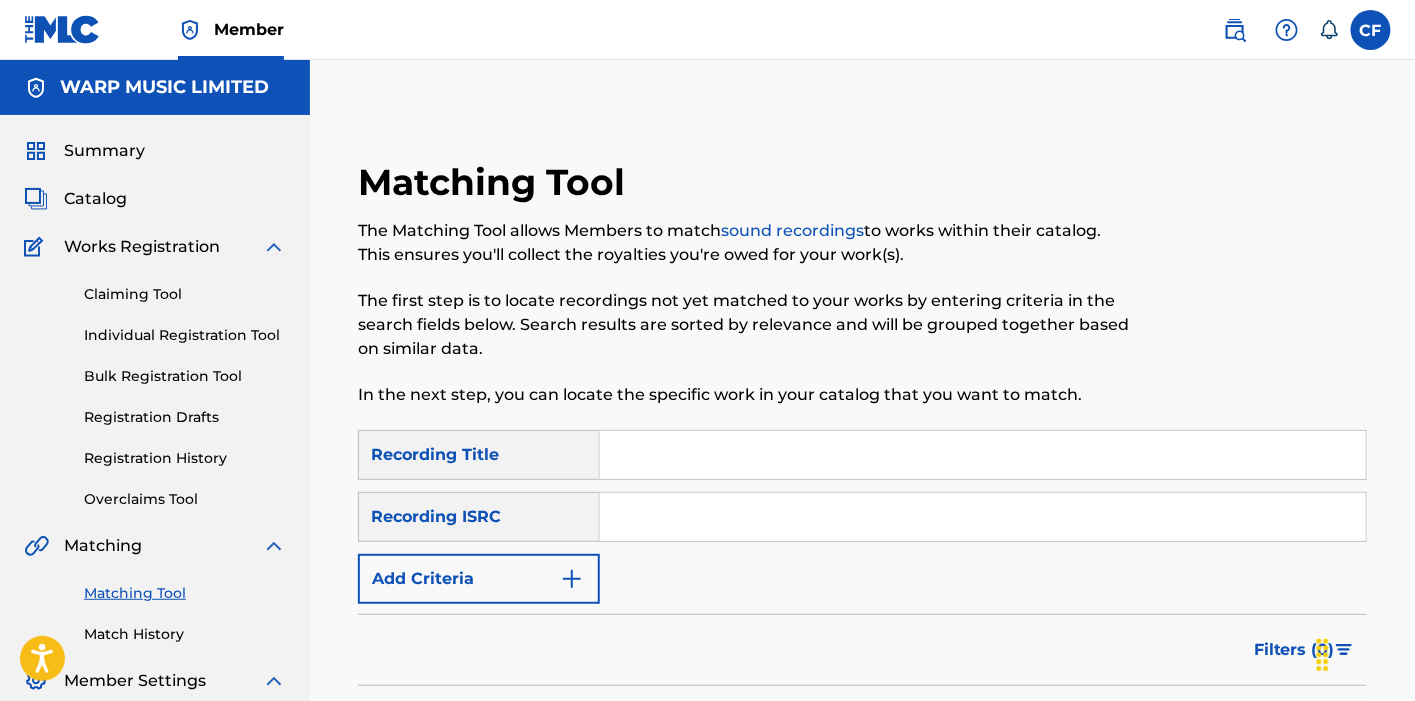 click at bounding box center (983, 517) 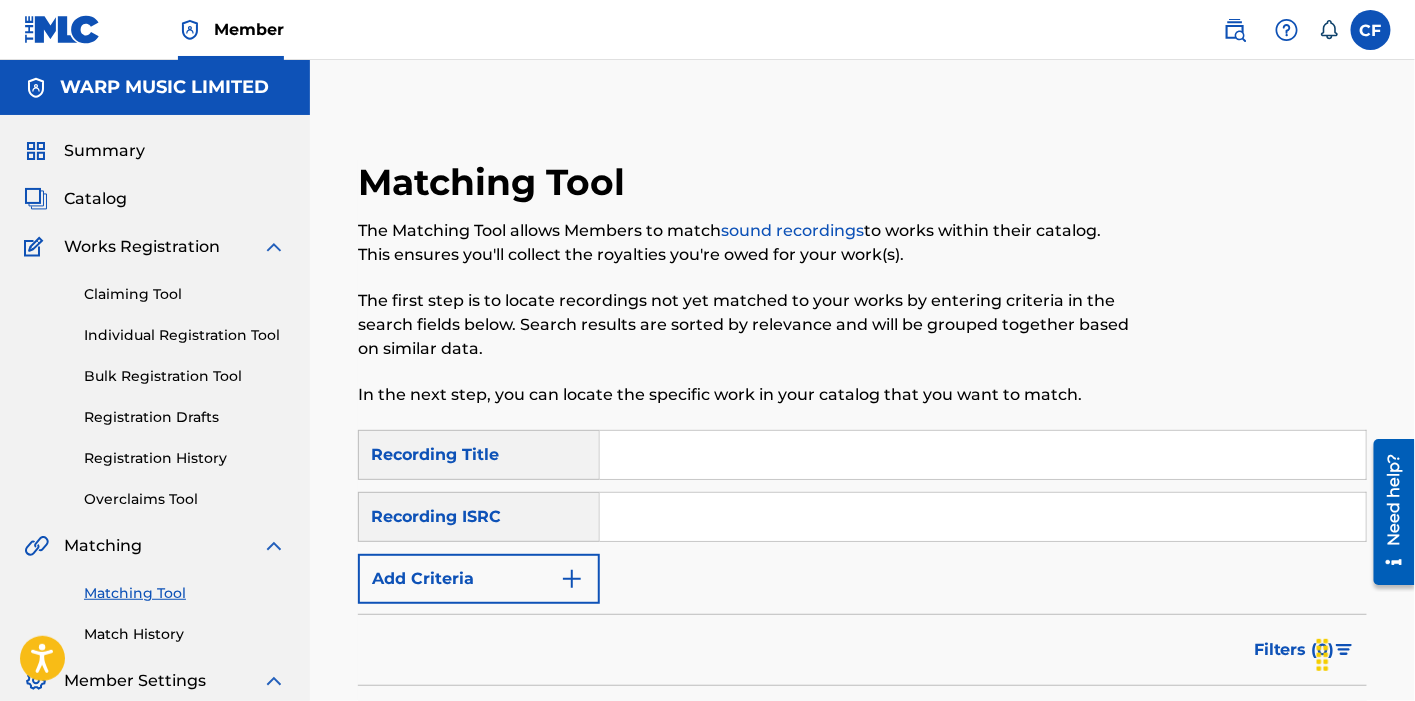 paste on "NZUM72500025" 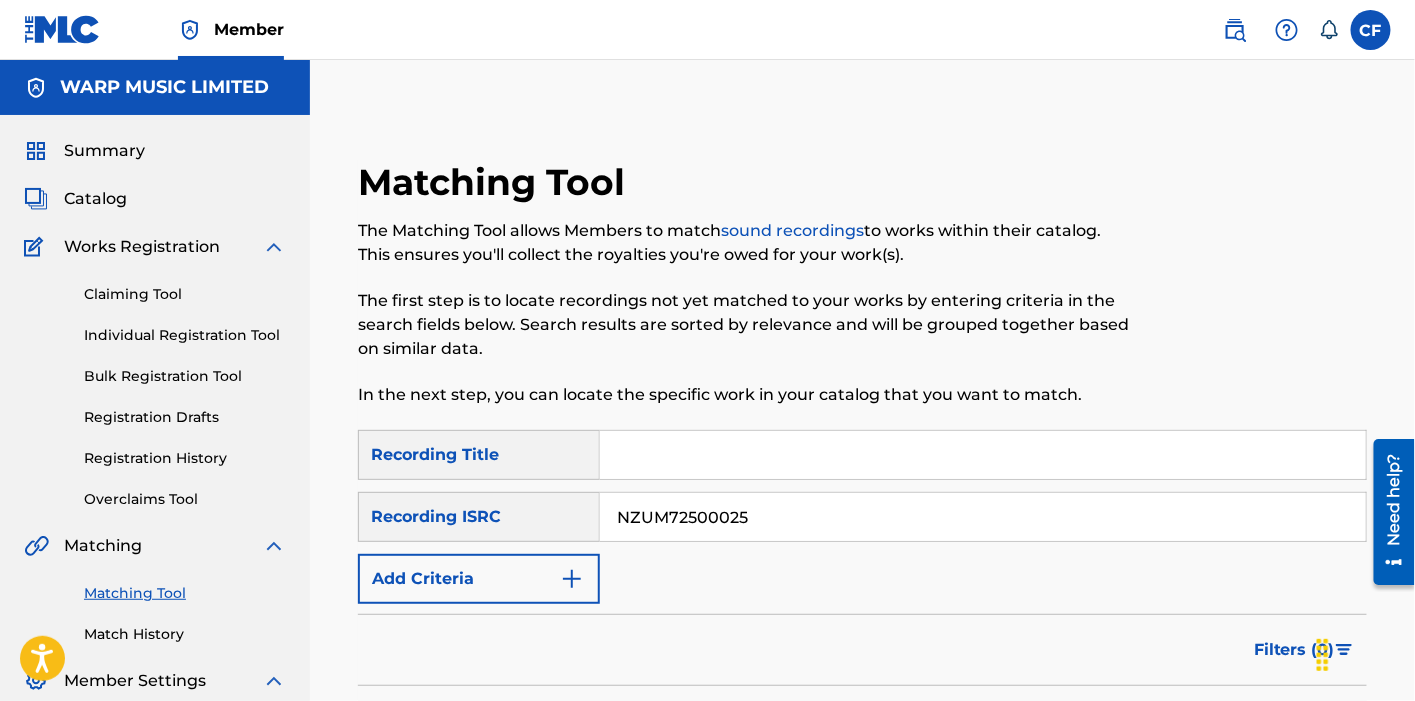 click on "Search" at bounding box center (1292, 731) 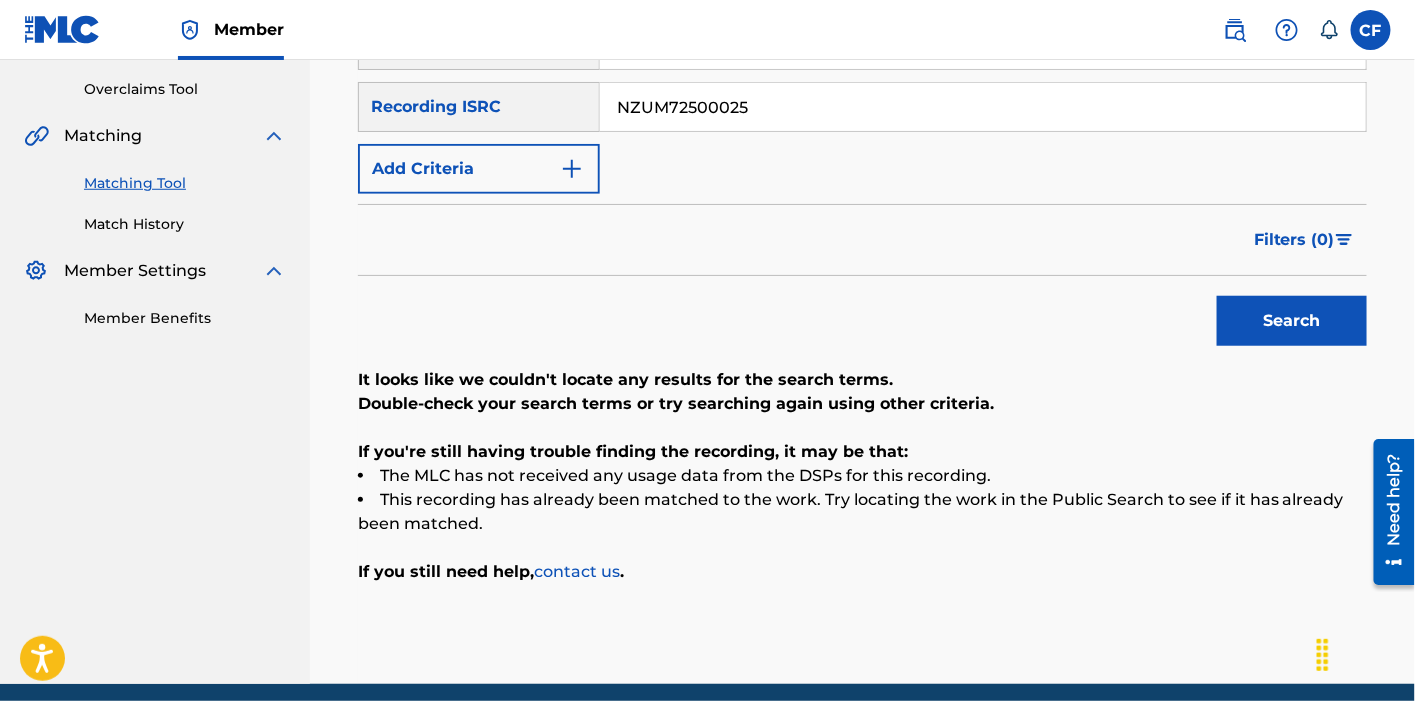 click on "Search" at bounding box center [1292, 321] 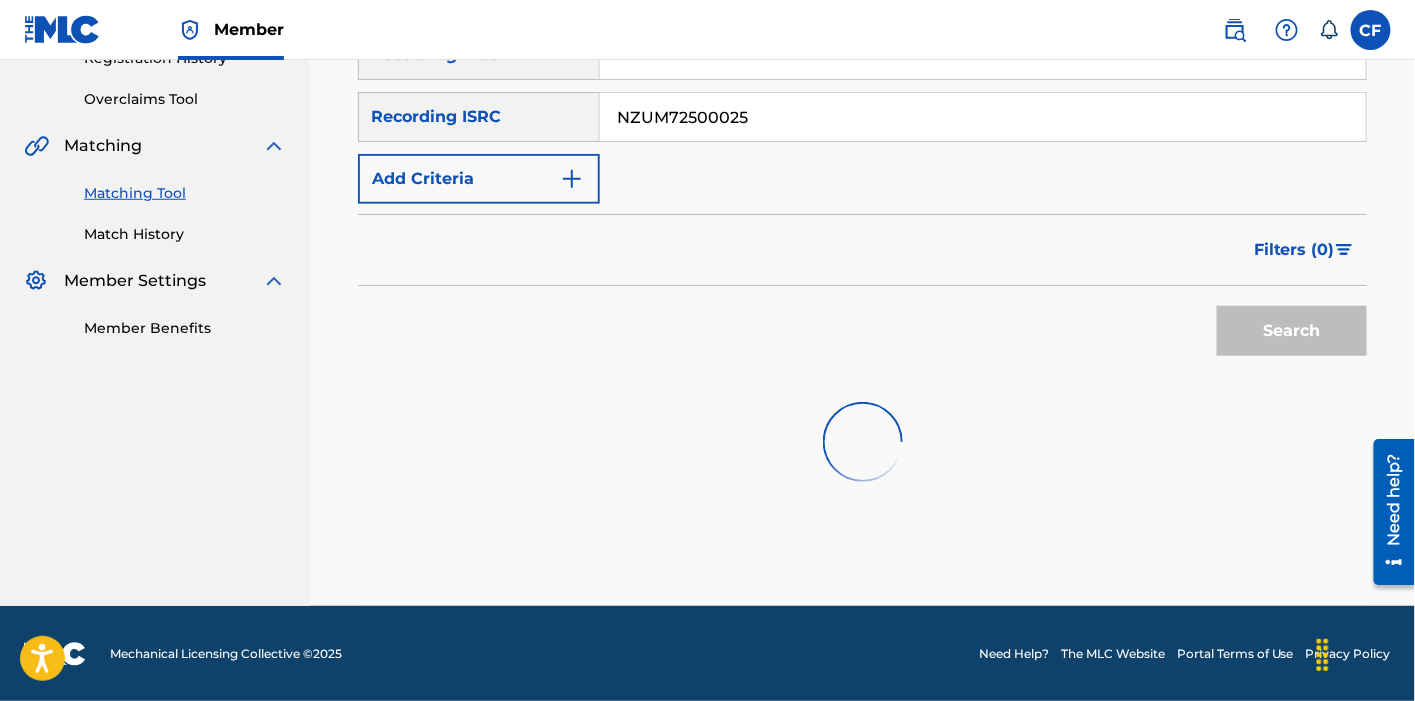 scroll, scrollTop: 410, scrollLeft: 0, axis: vertical 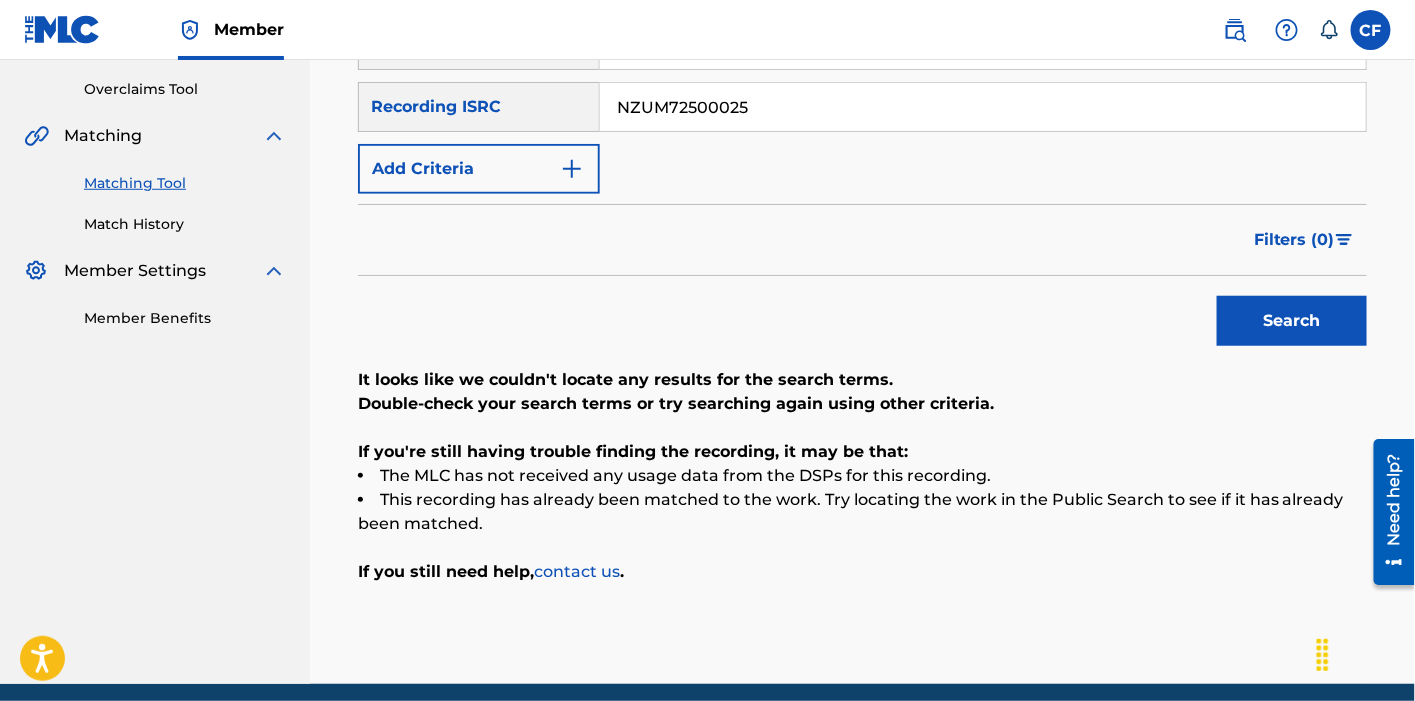 click on "Recording Title Recording ISRC [ISRC] Add Criteria" at bounding box center (862, 107) 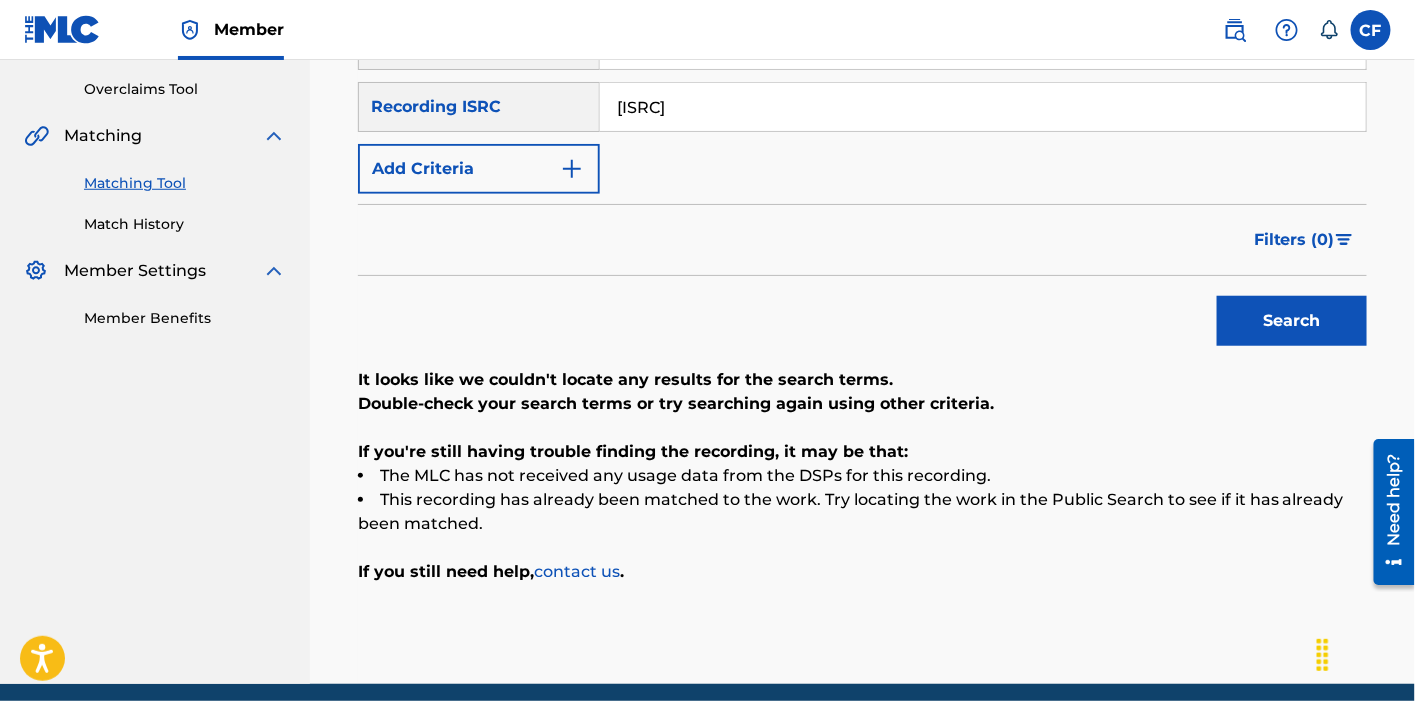 type on "NZUM72500029" 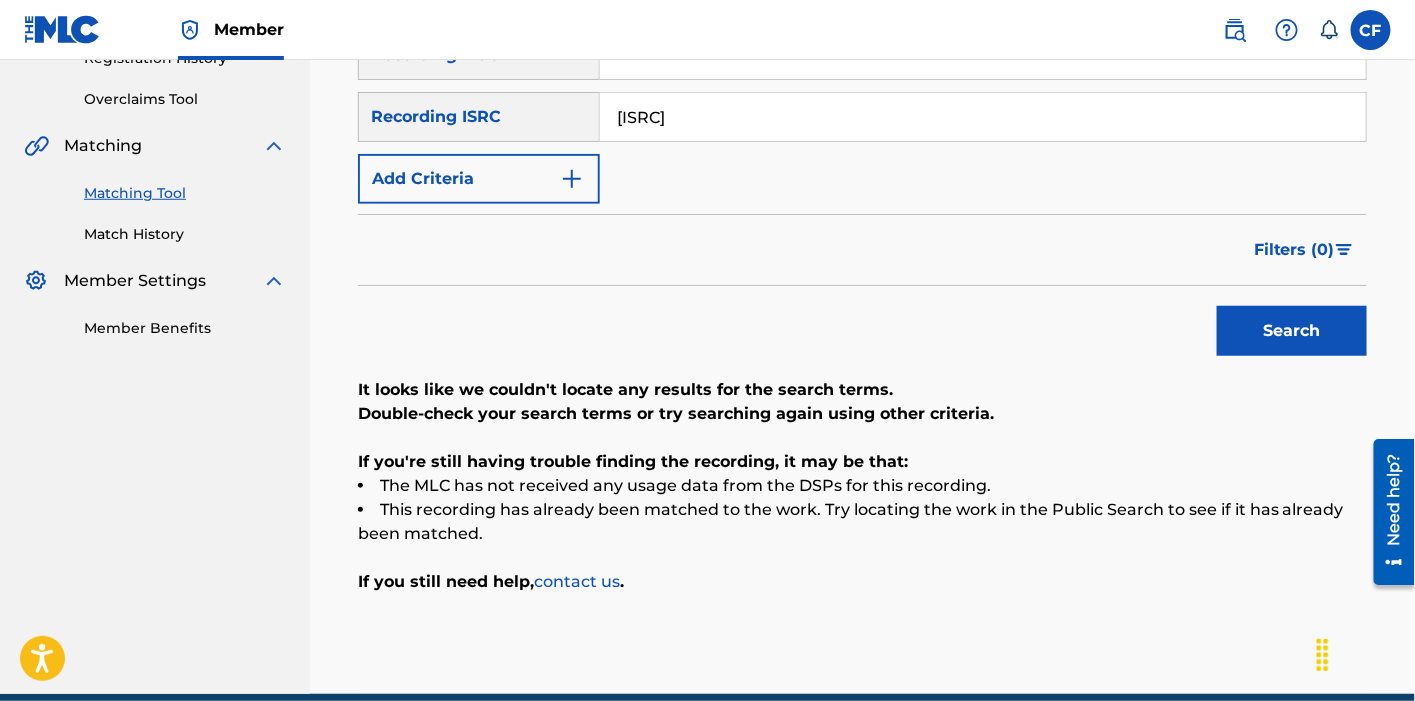 scroll, scrollTop: 410, scrollLeft: 0, axis: vertical 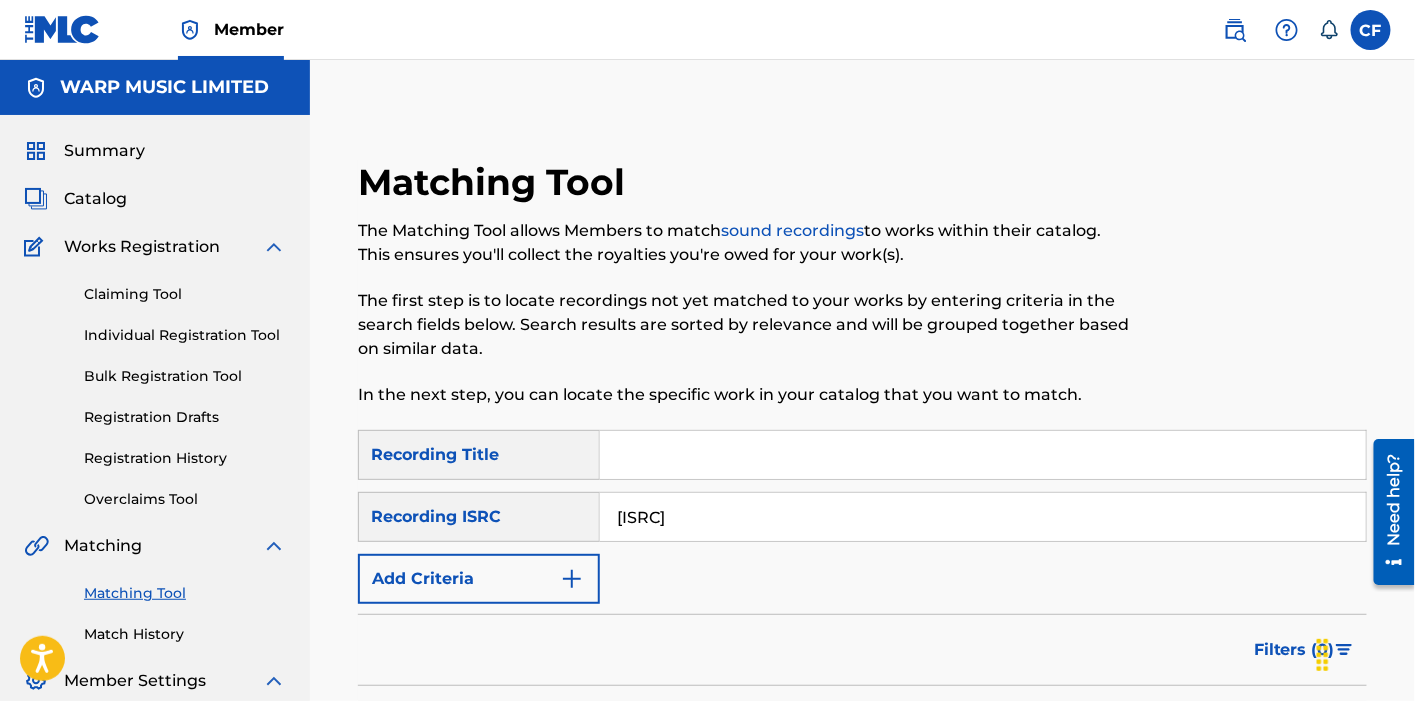 click on "Claiming Tool" at bounding box center (185, 294) 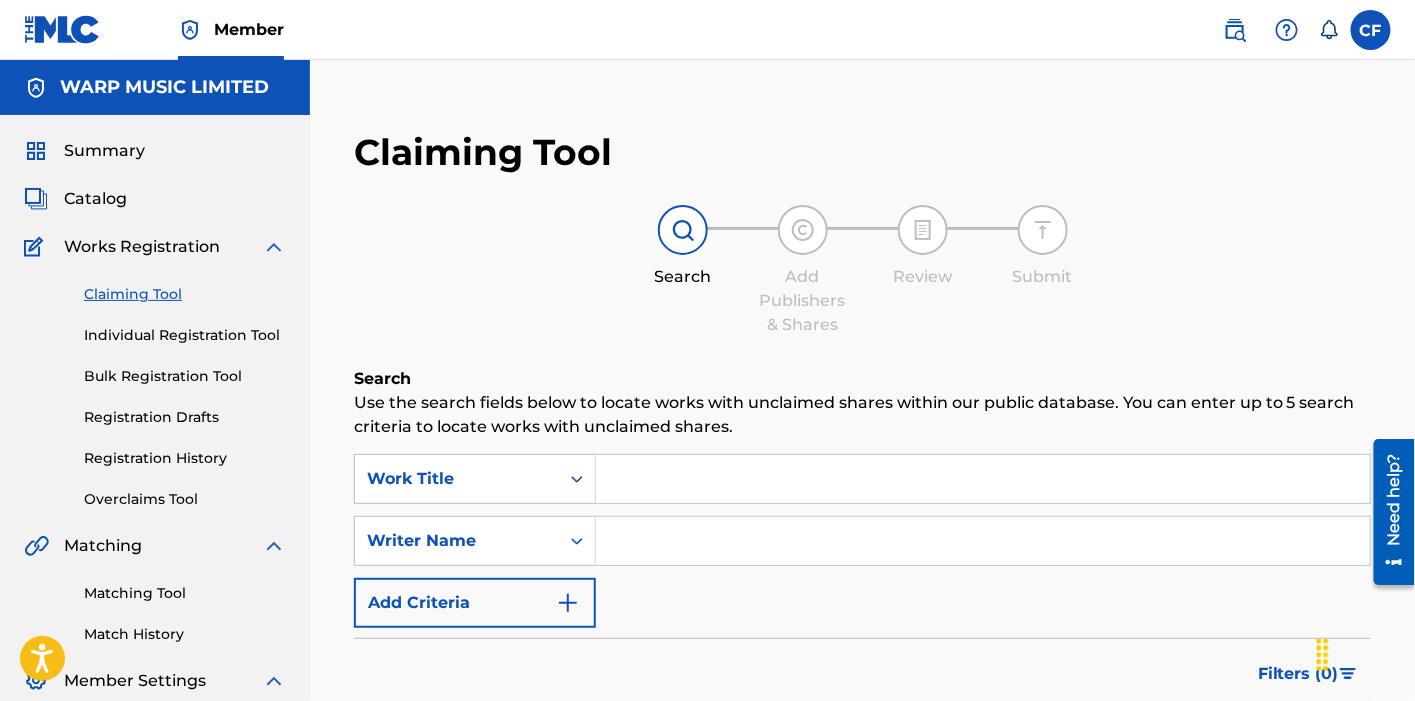 click at bounding box center [983, 479] 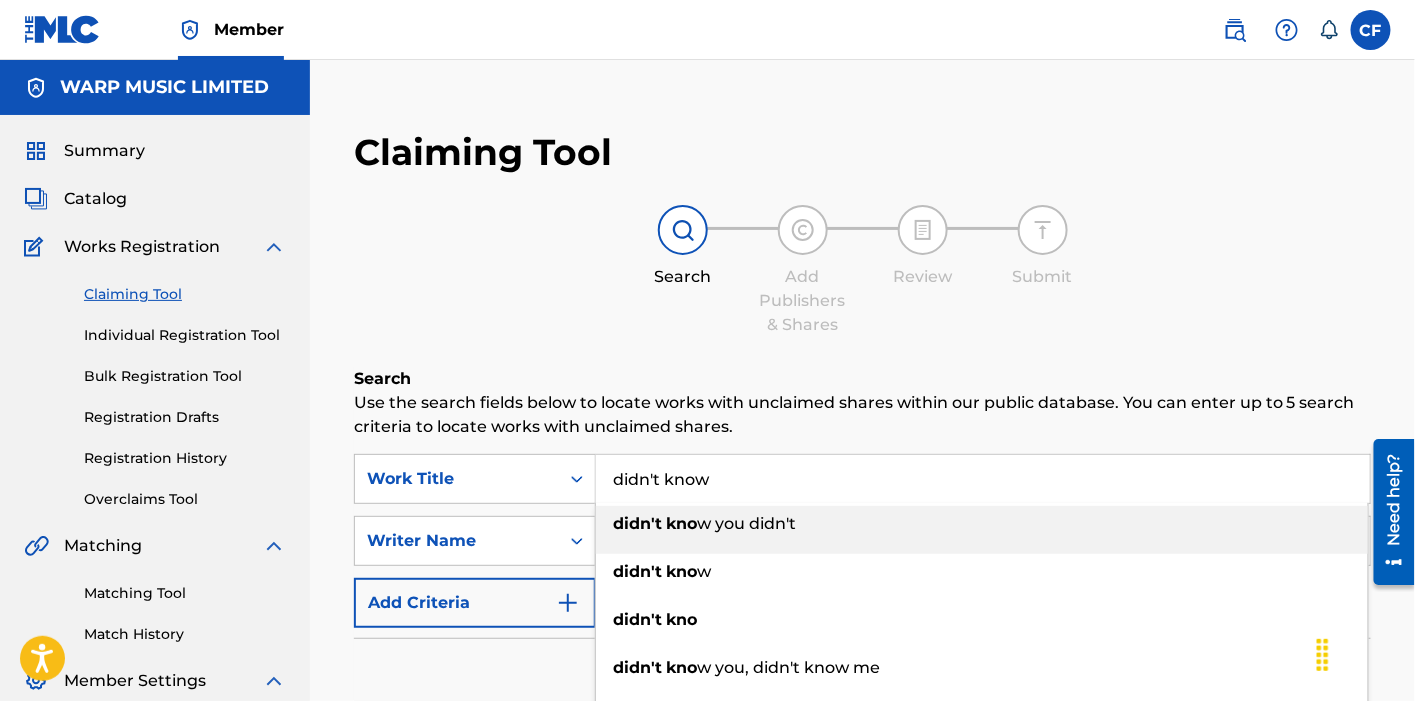 type on "didn't know" 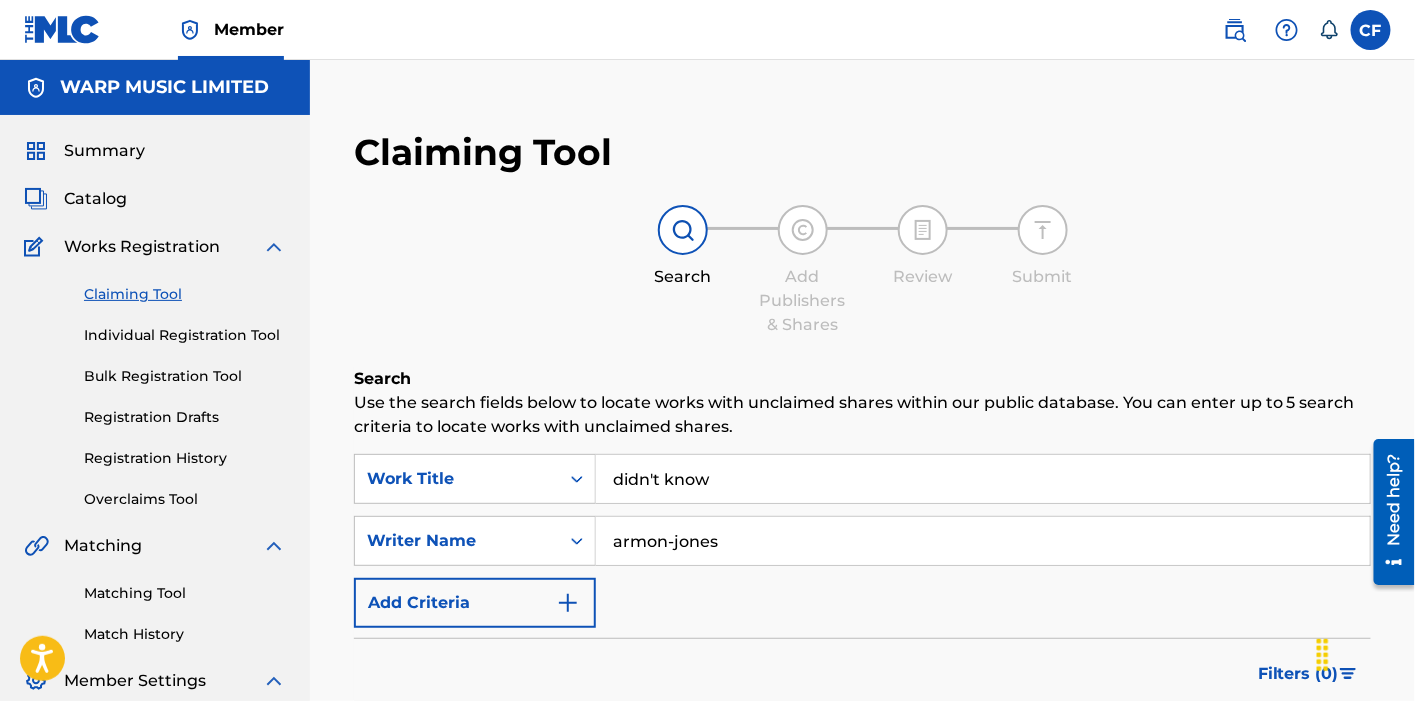 type on "armon-jones" 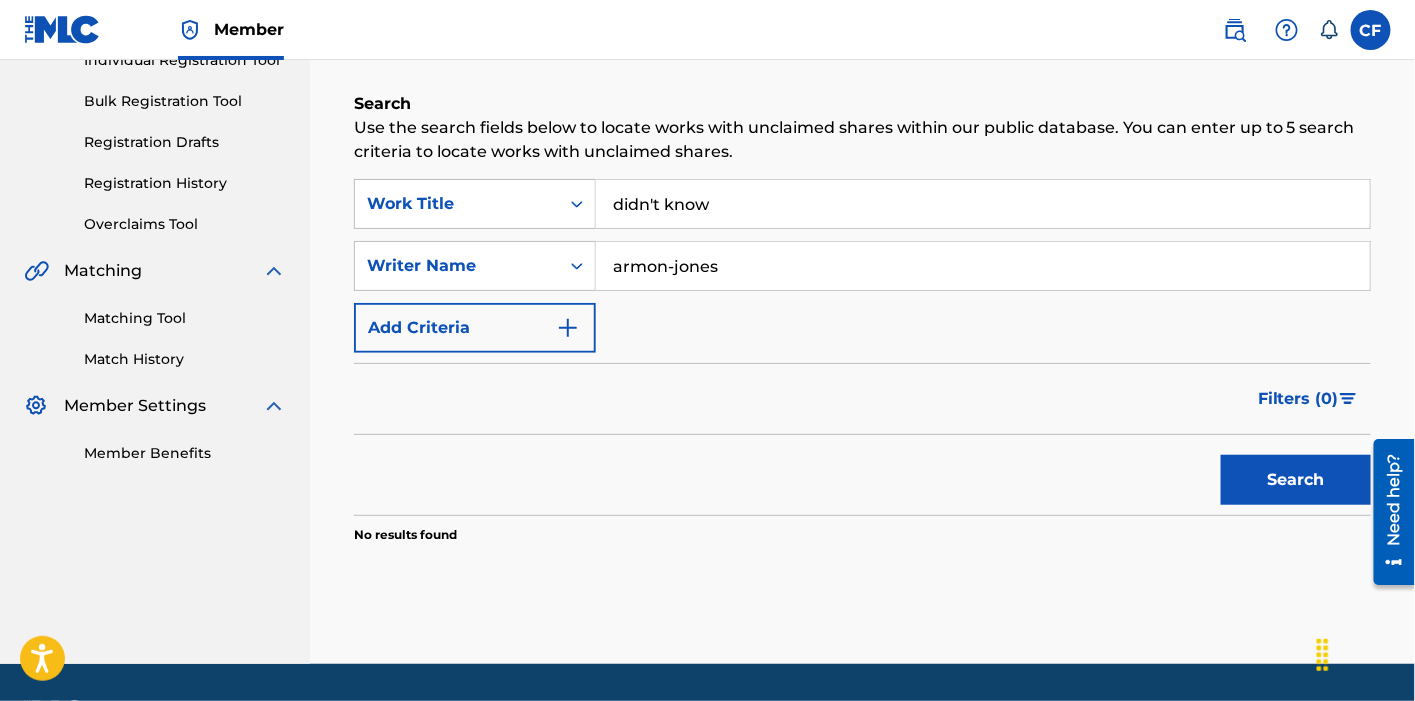 scroll, scrollTop: 332, scrollLeft: 0, axis: vertical 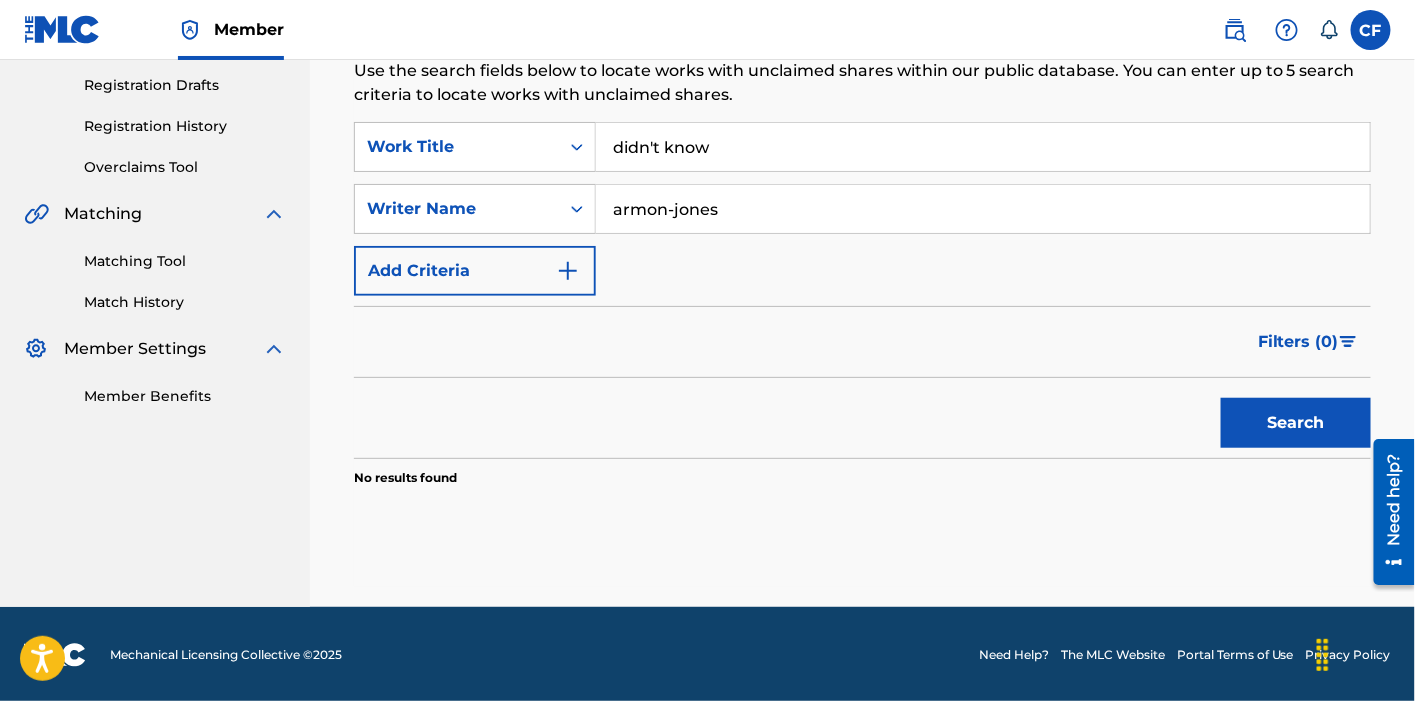 click on "Search" at bounding box center (1296, 423) 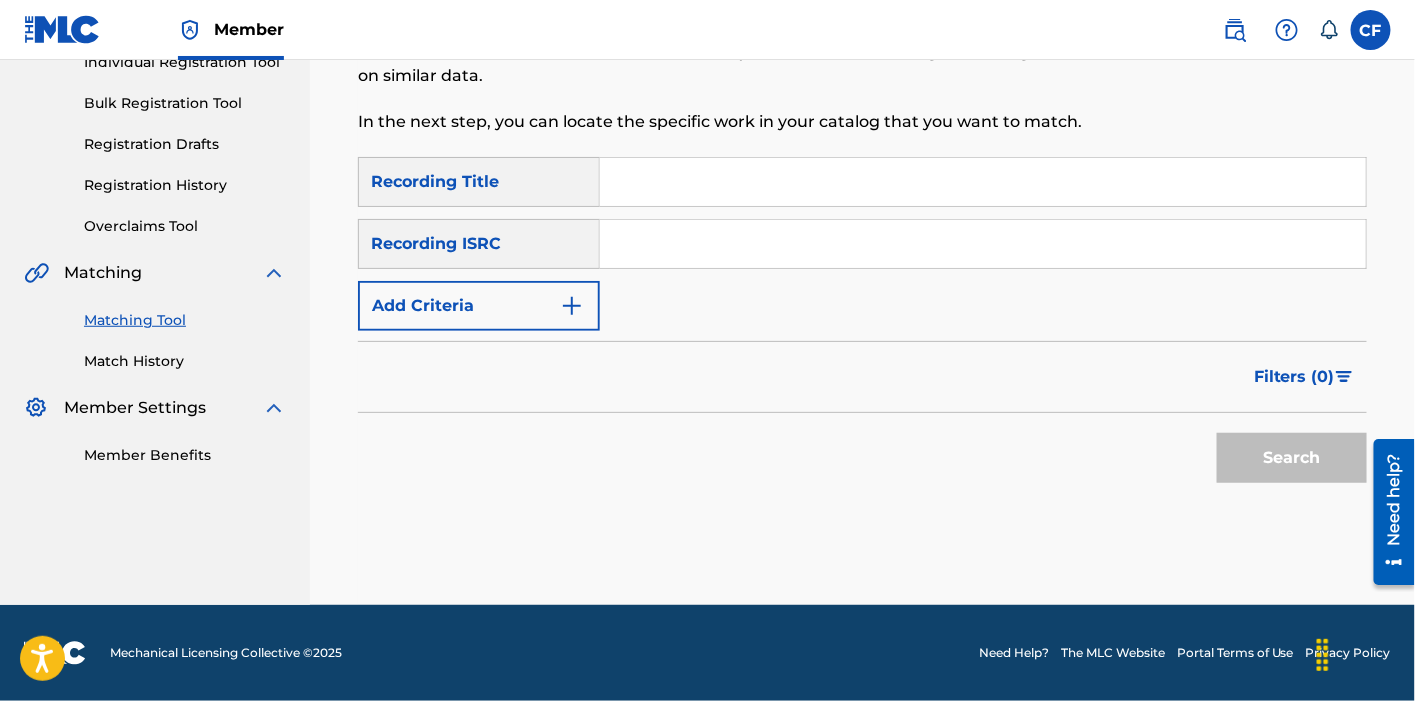 scroll, scrollTop: 0, scrollLeft: 0, axis: both 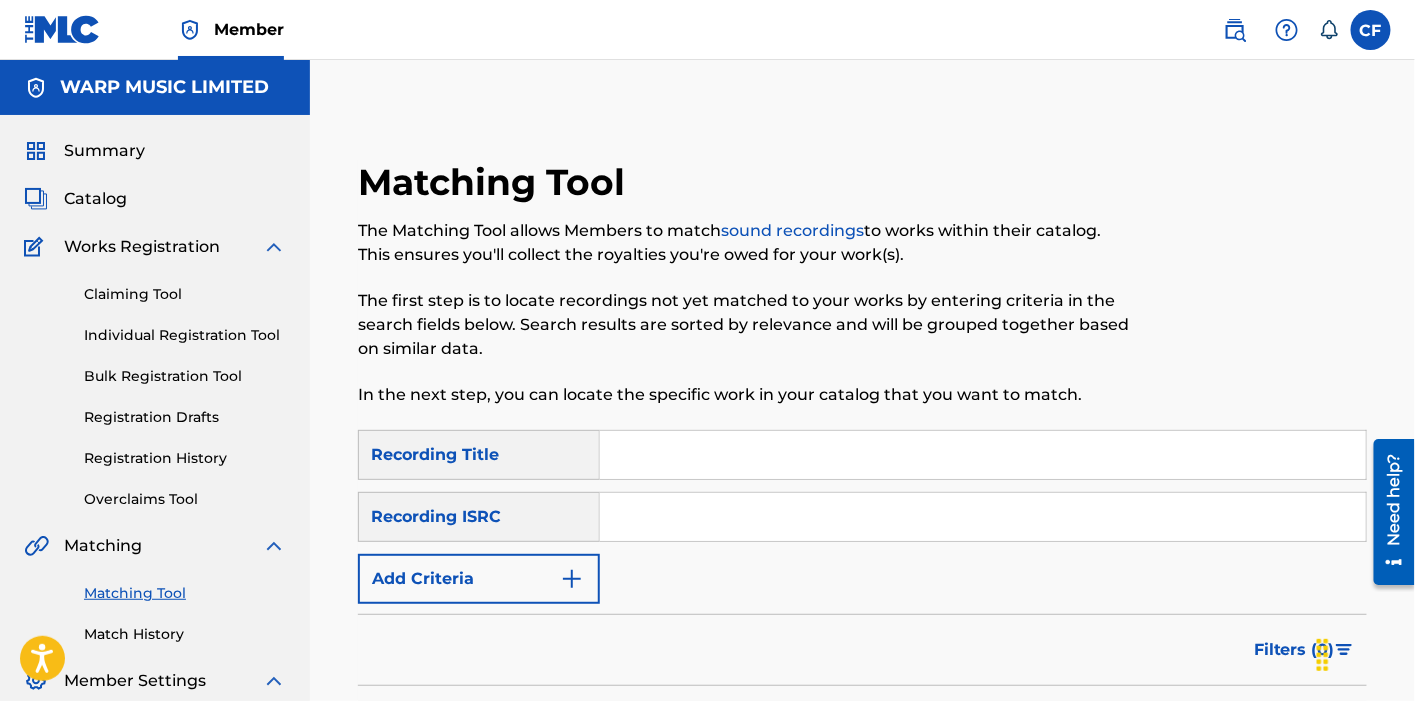 click at bounding box center [983, 517] 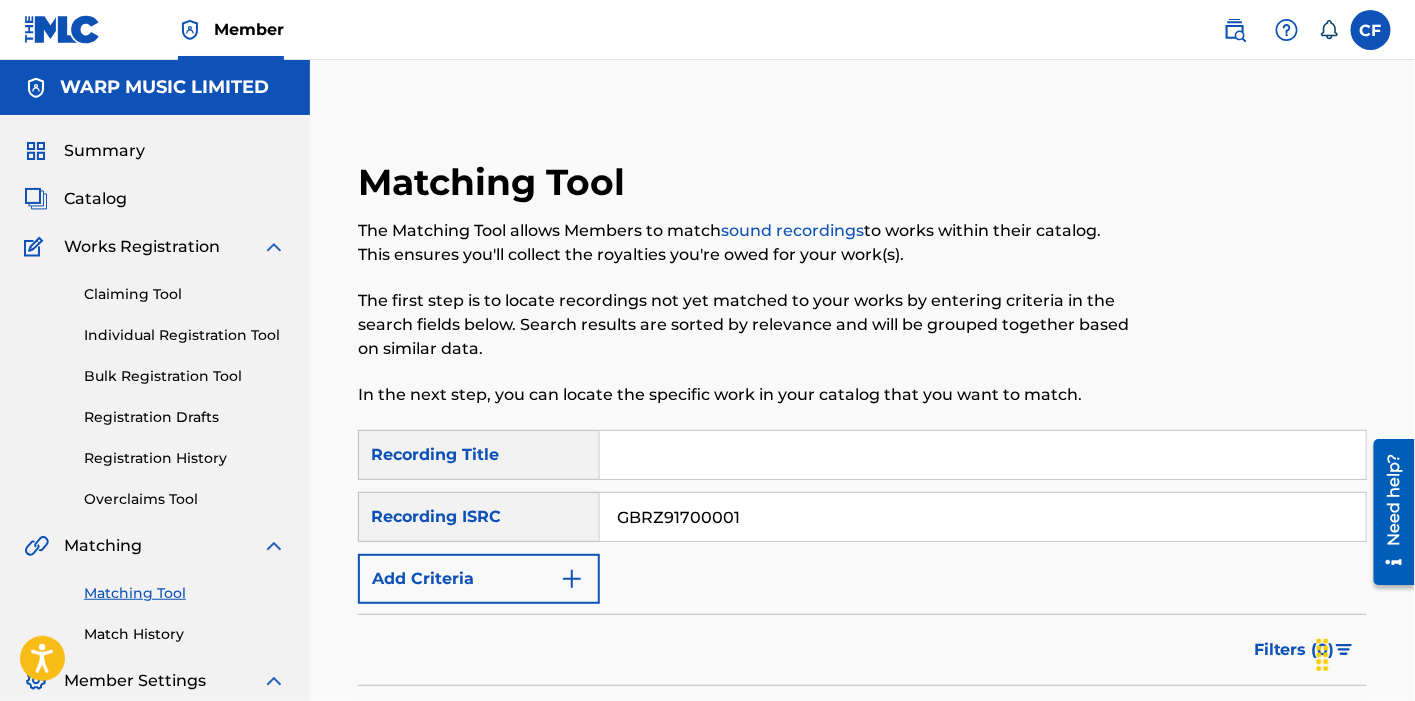 type on "[ID]" 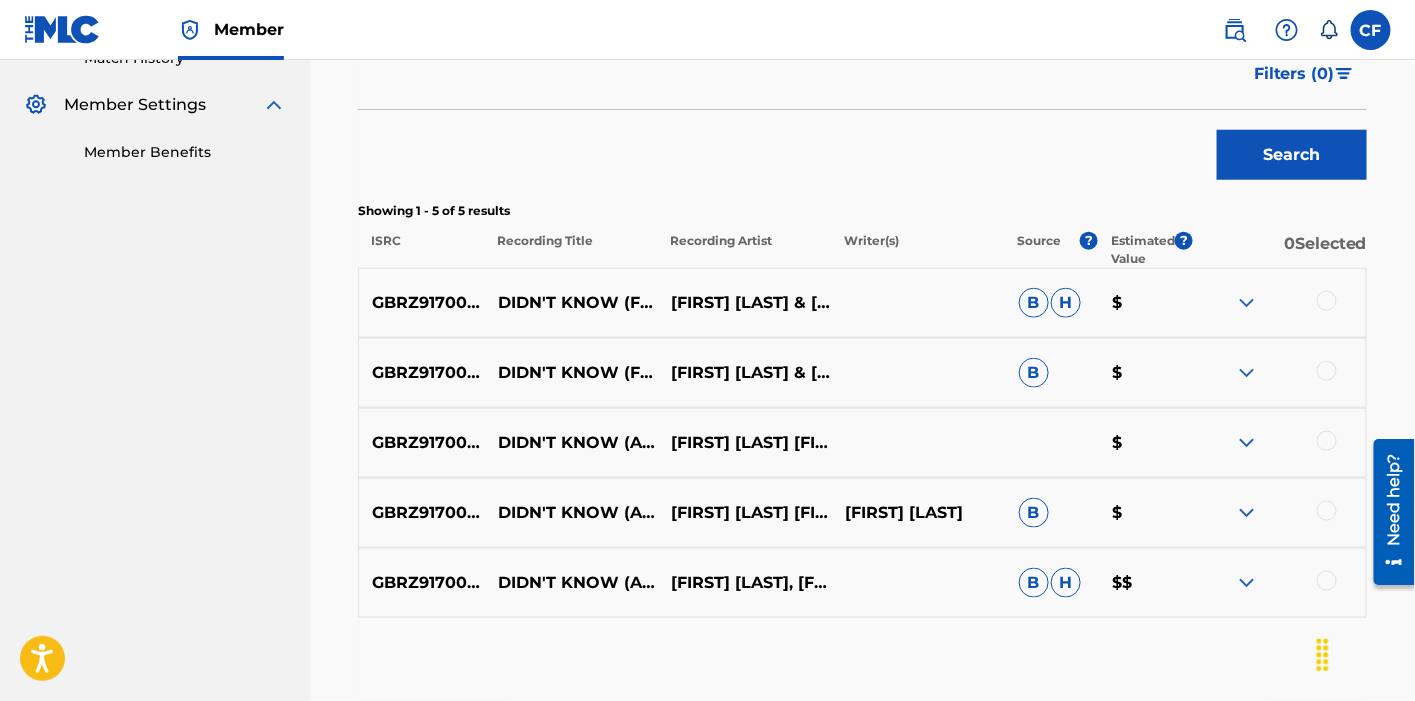 scroll, scrollTop: 687, scrollLeft: 0, axis: vertical 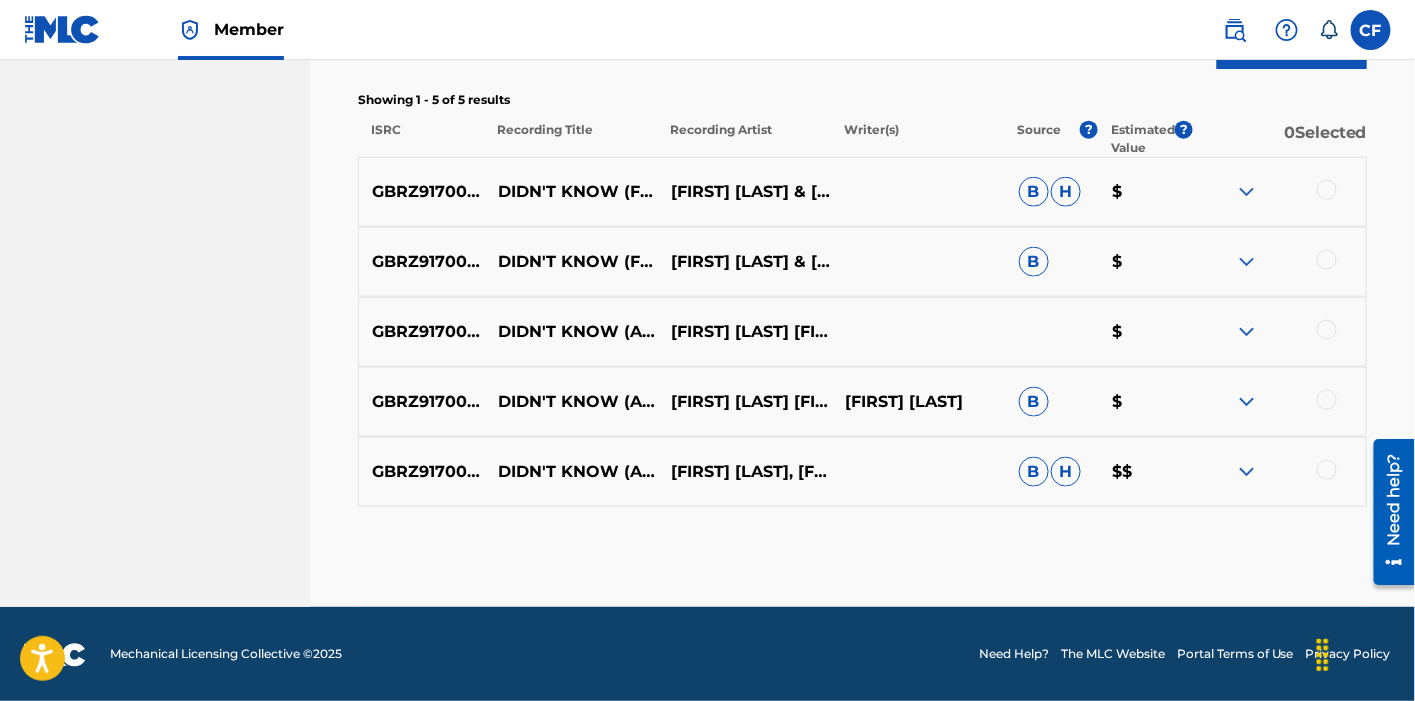 click at bounding box center [1327, 470] 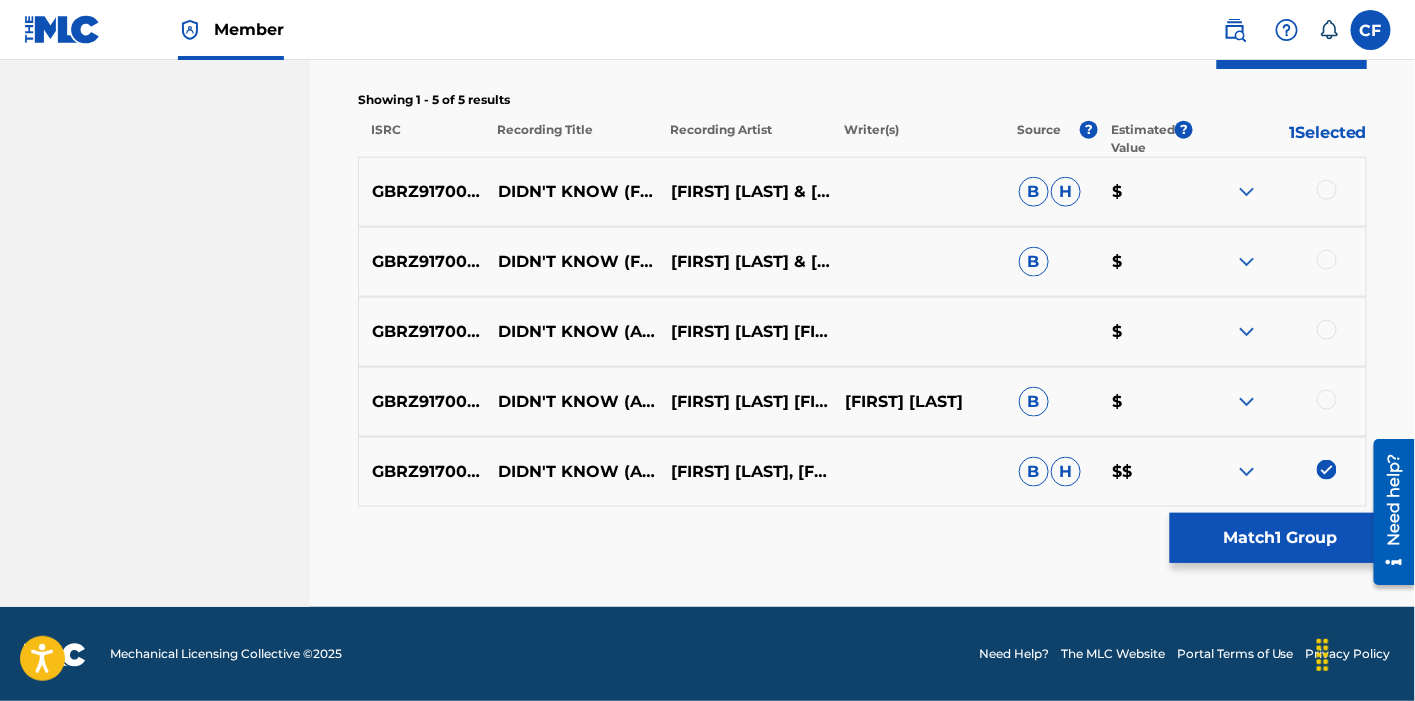 click at bounding box center [1327, 400] 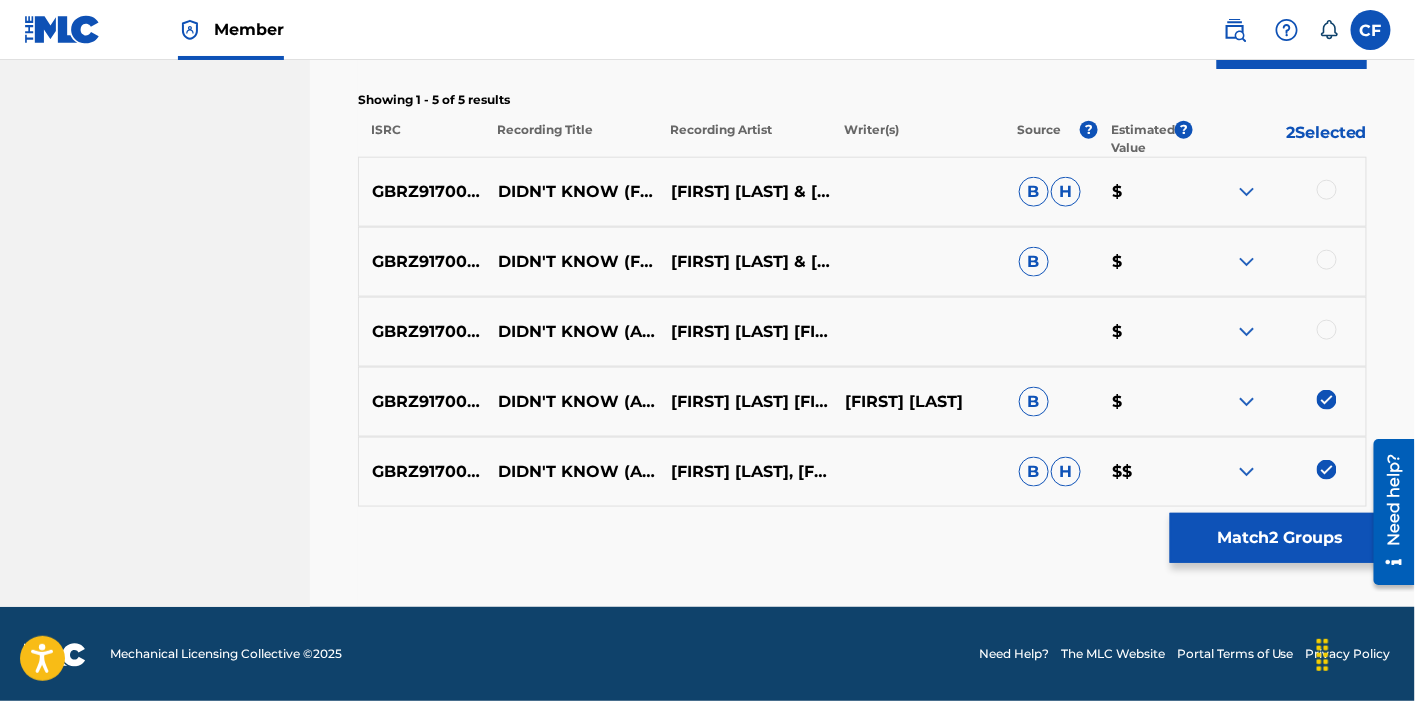click at bounding box center [1327, 330] 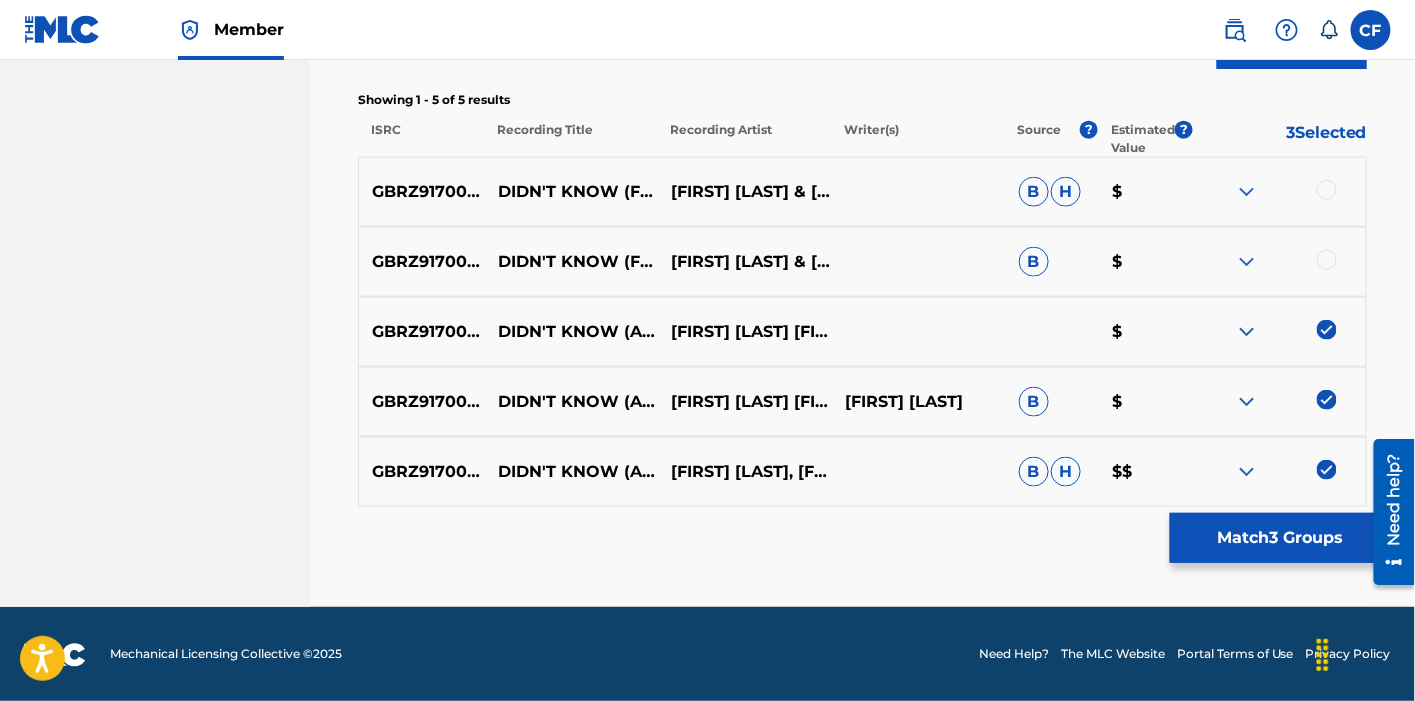 click on "GBRZ91700001 DIDN'T KNOW (FEAT. JOE ARMON-JONES) JEROME THOMAS & WARREN XCLNCE B $" at bounding box center [862, 262] 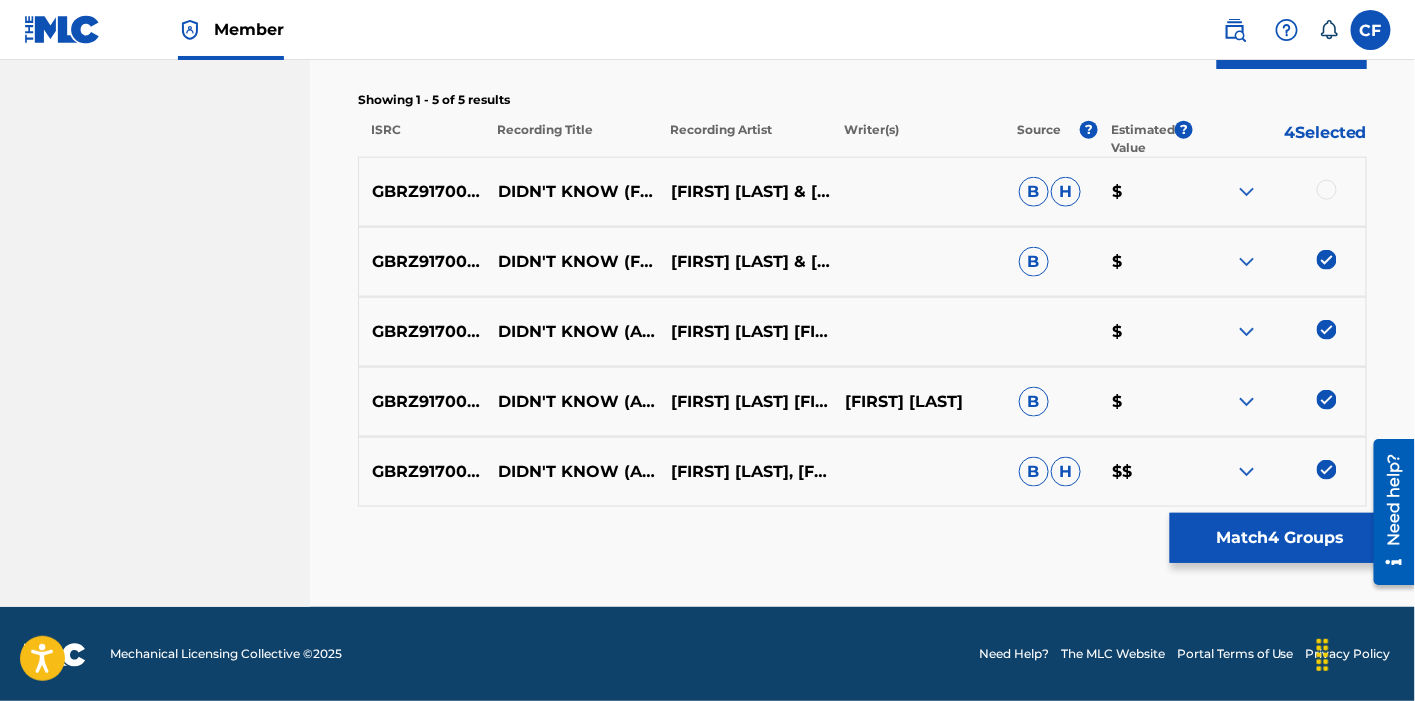 click at bounding box center [1327, 190] 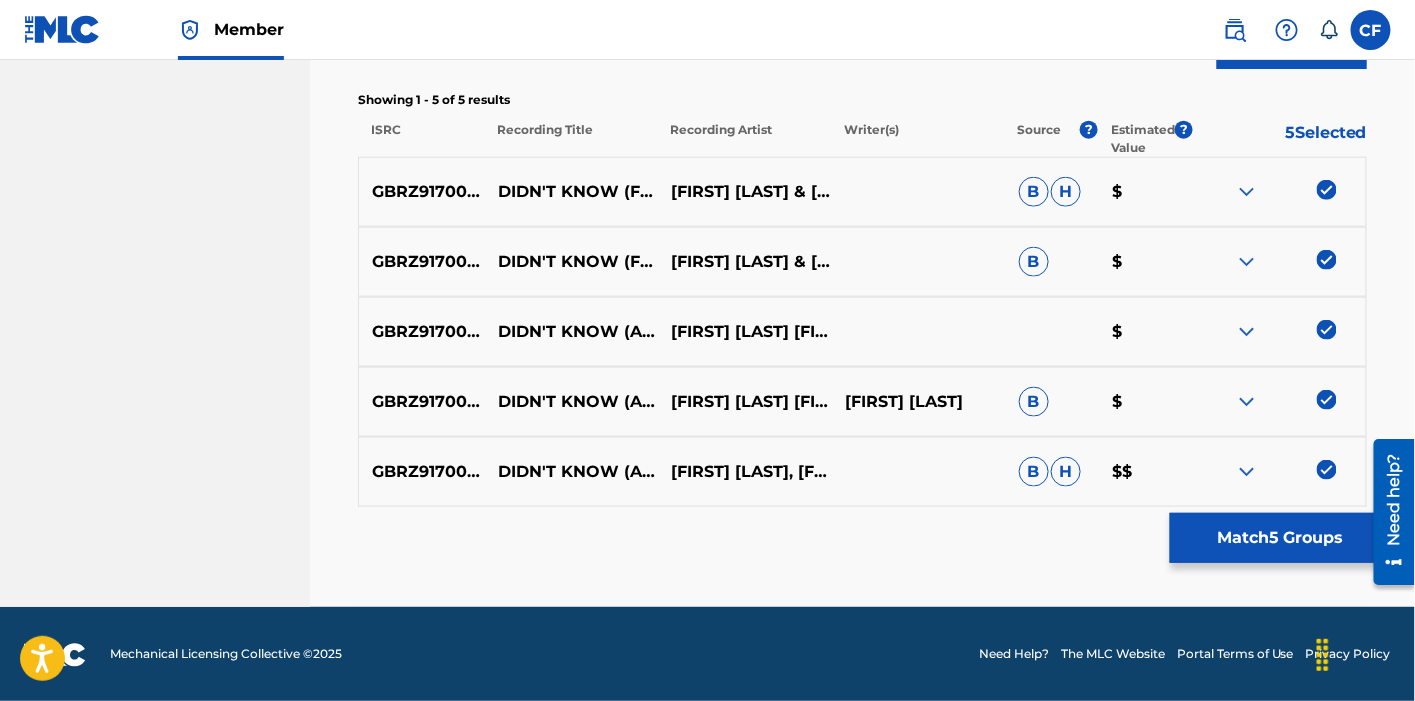 click on "Match  5 Groups" at bounding box center [1280, 538] 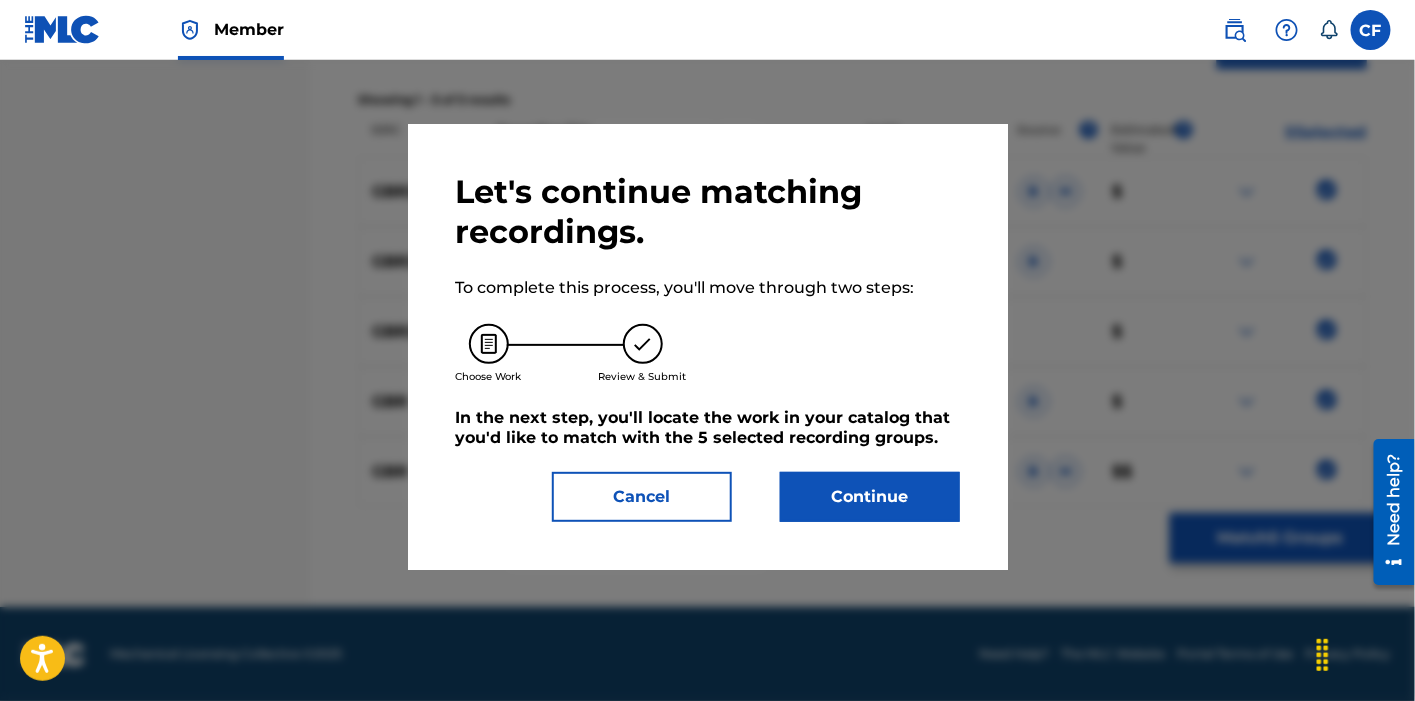 click on "Continue" at bounding box center (870, 497) 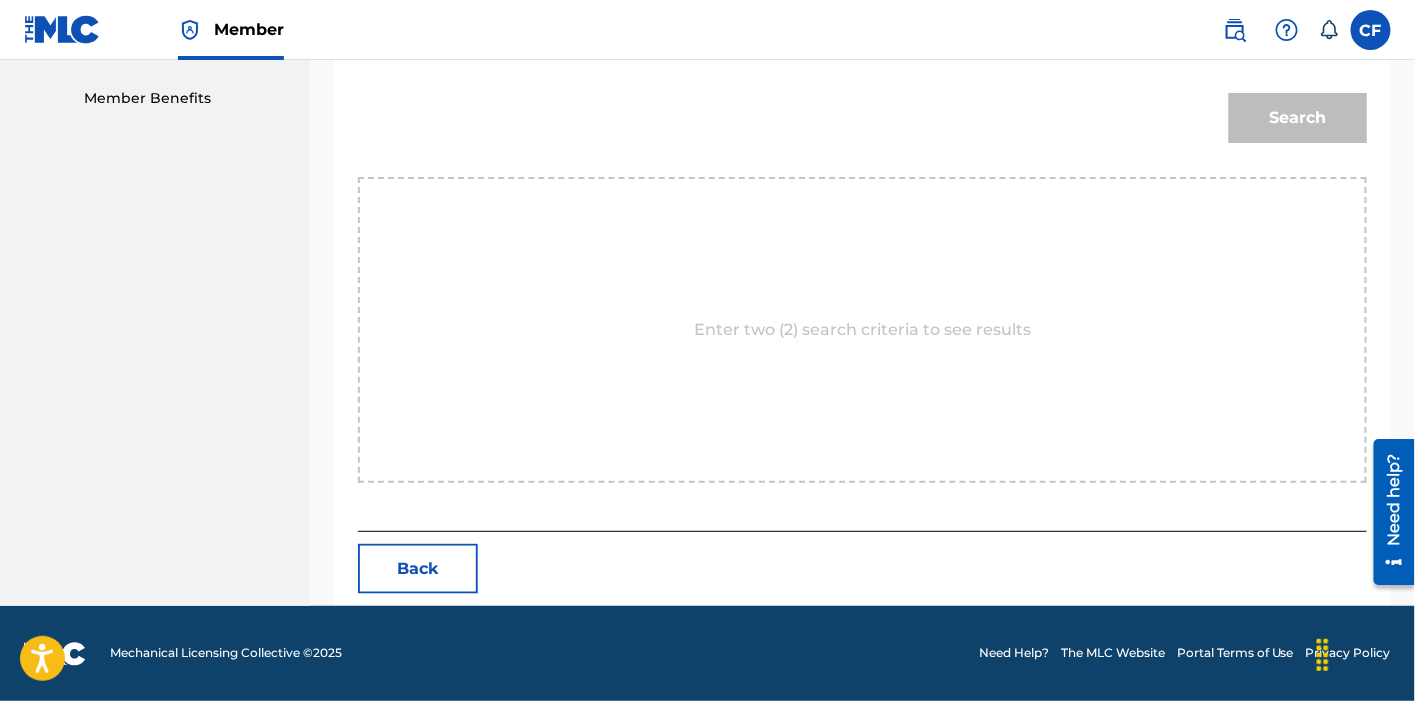scroll, scrollTop: 307, scrollLeft: 0, axis: vertical 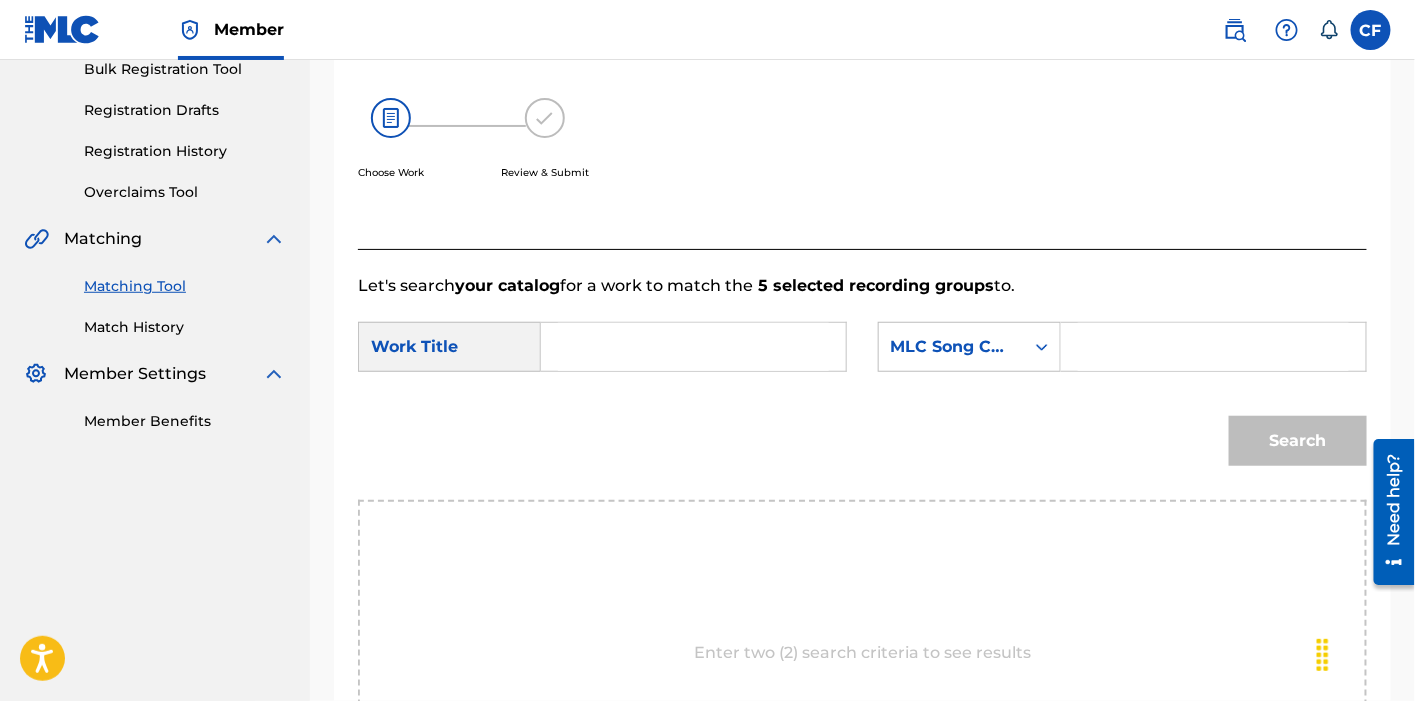 click at bounding box center [693, 347] 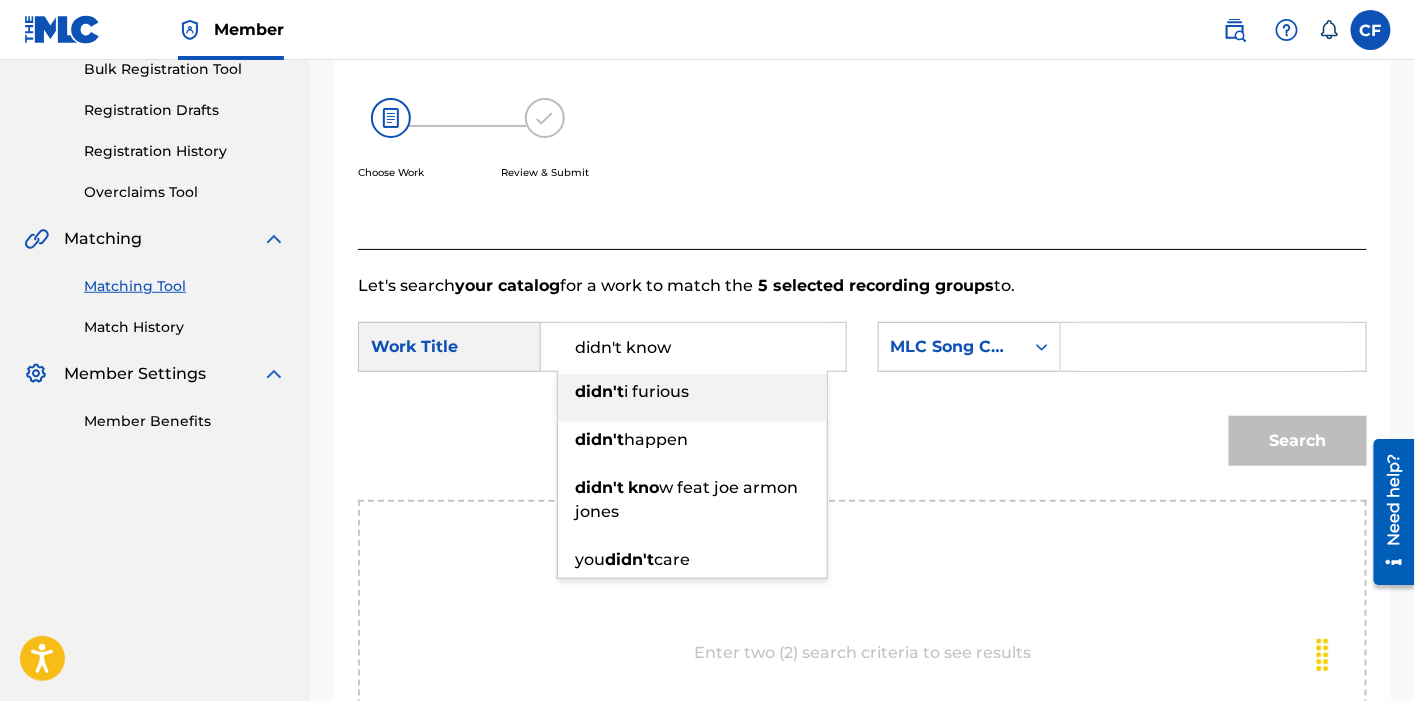 type on "didn't know" 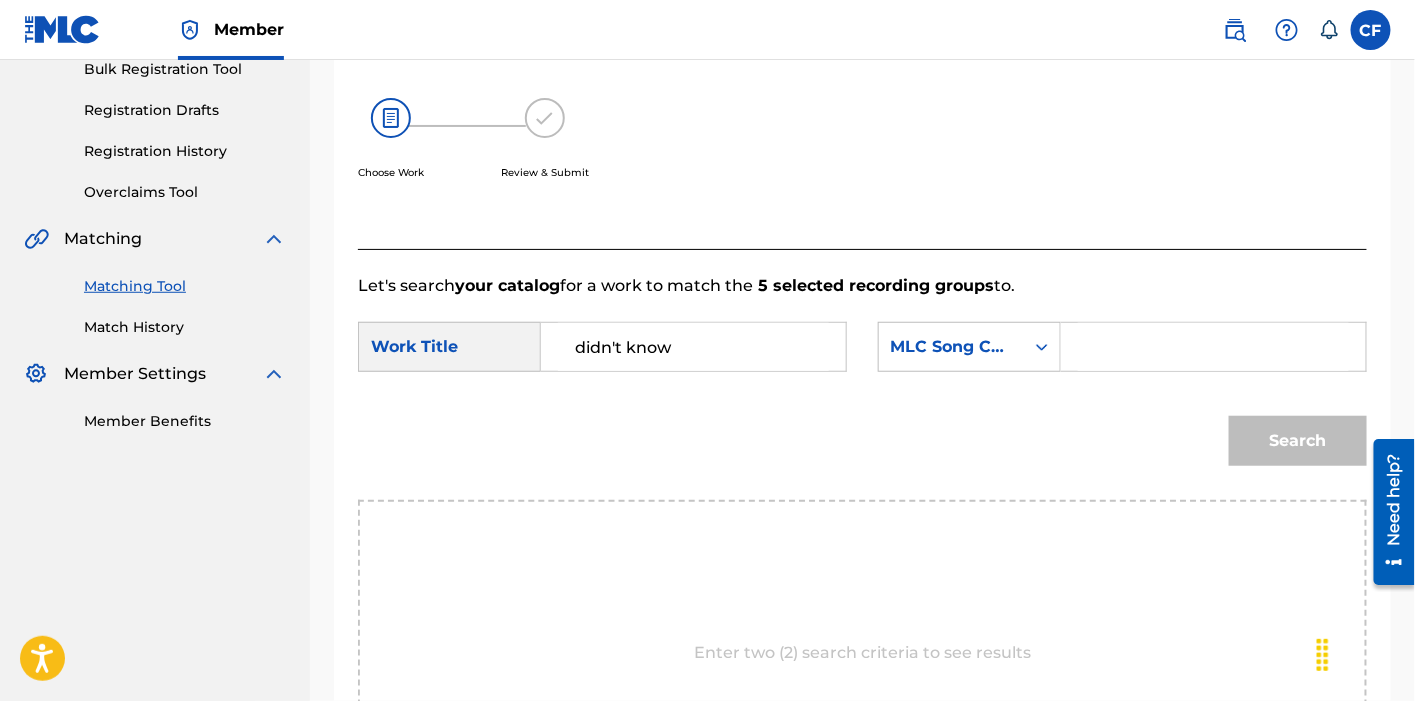 click on "MLC Song Code" at bounding box center [951, 347] 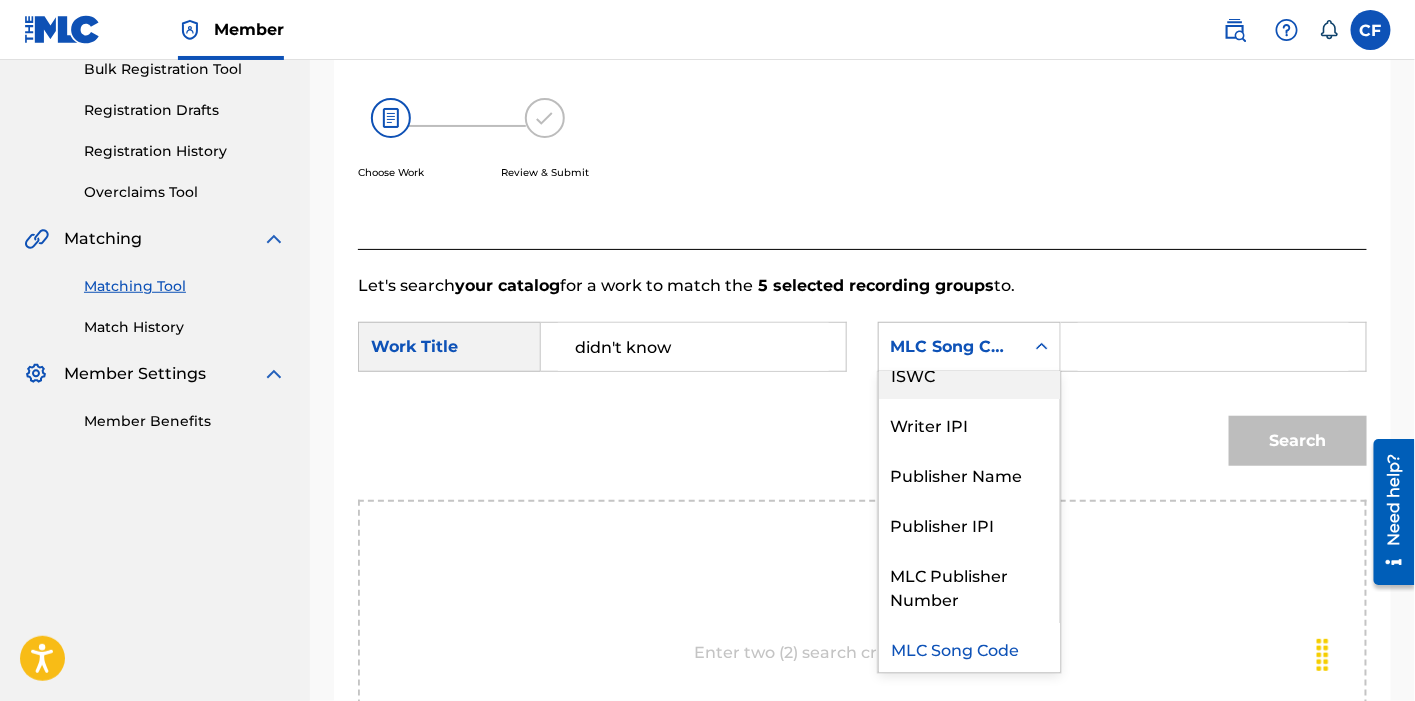 scroll, scrollTop: 0, scrollLeft: 0, axis: both 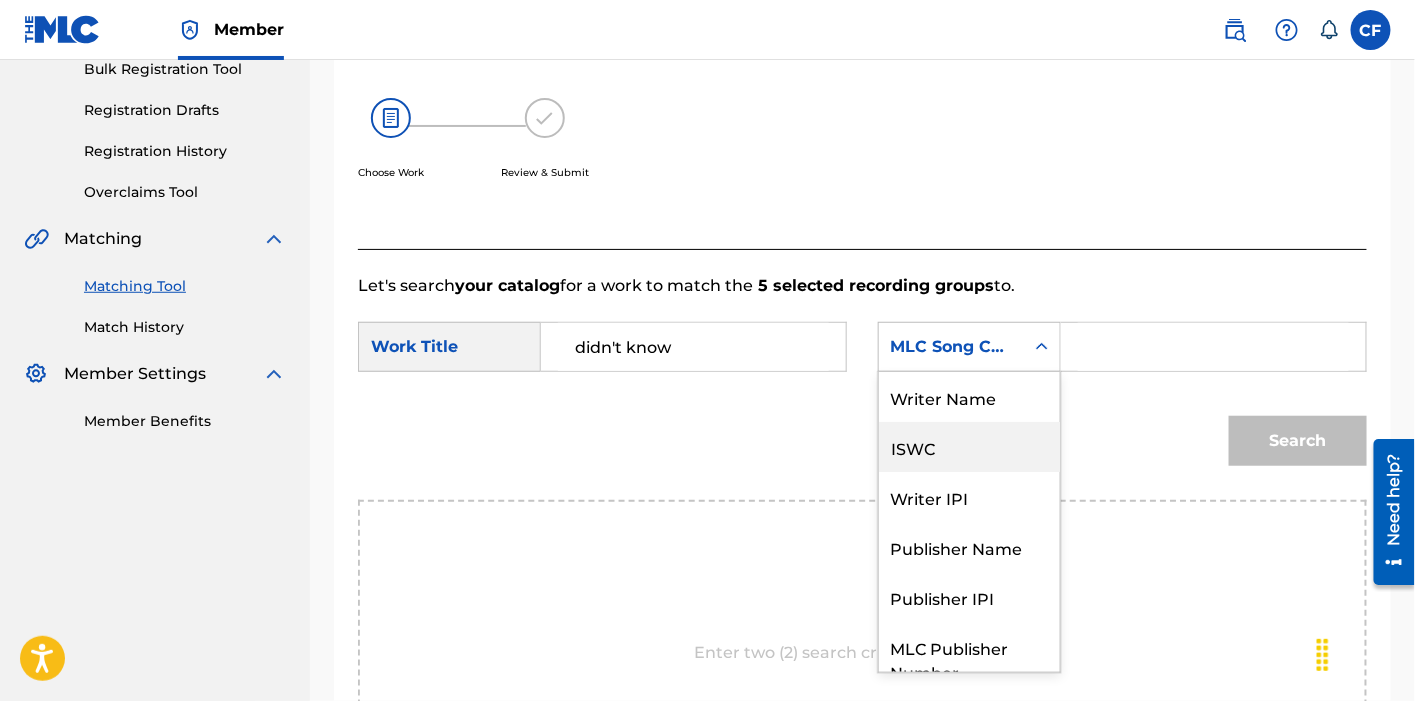 click on "Writer Name" at bounding box center [969, 397] 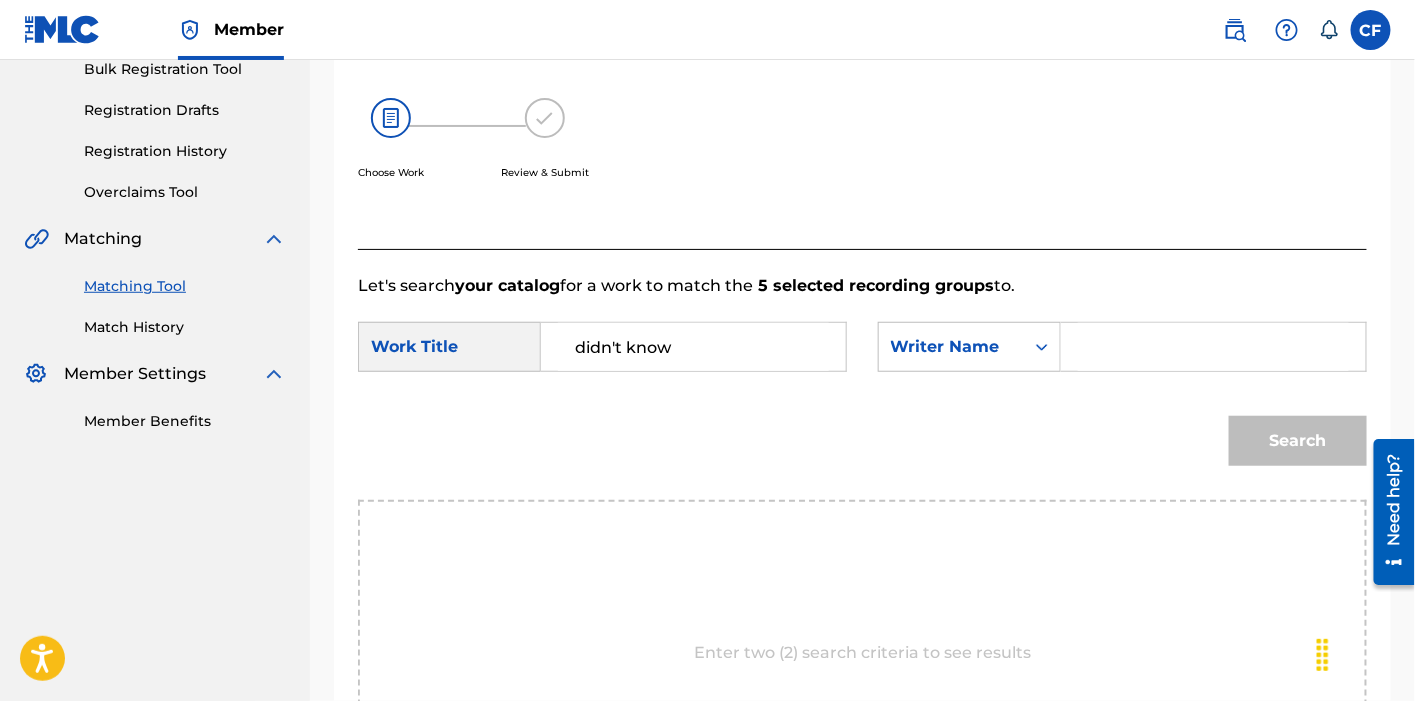 click at bounding box center [1213, 347] 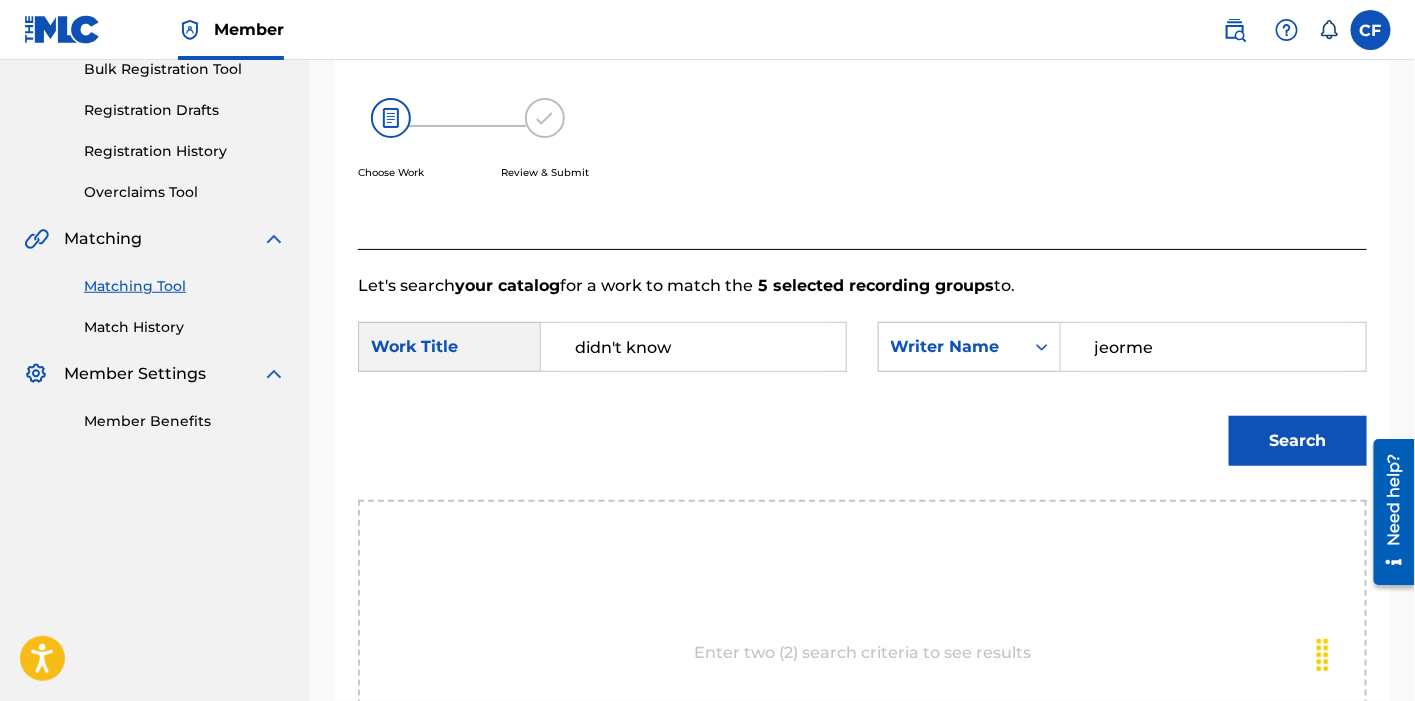 click on "Search" at bounding box center (1298, 441) 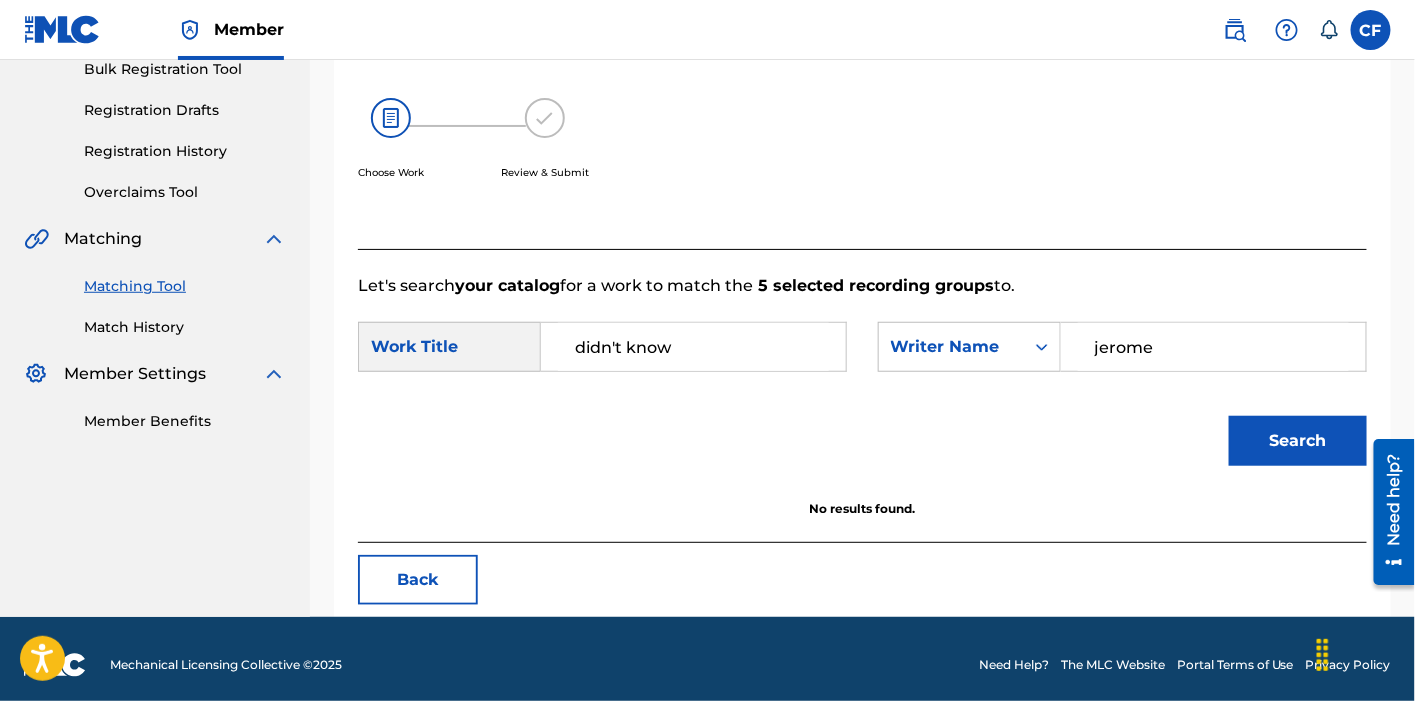 type on "jerome" 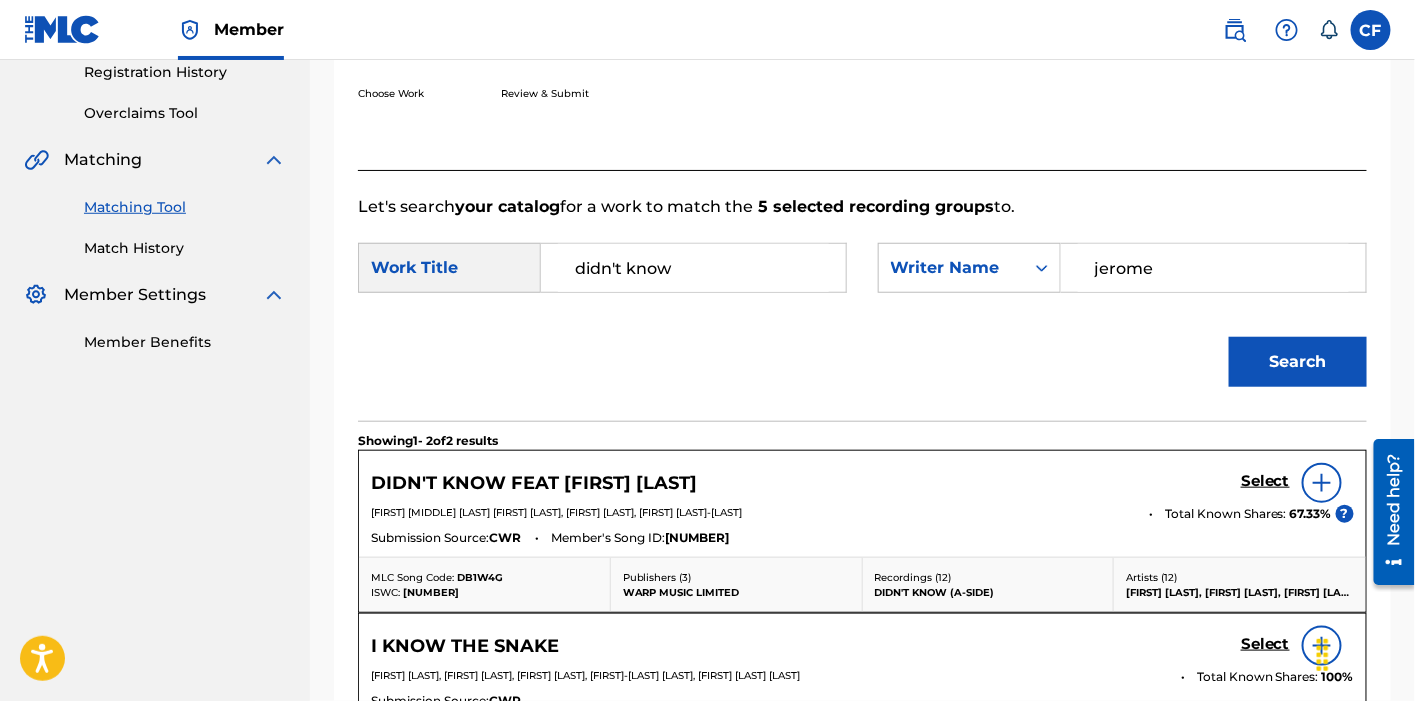 scroll, scrollTop: 398, scrollLeft: 0, axis: vertical 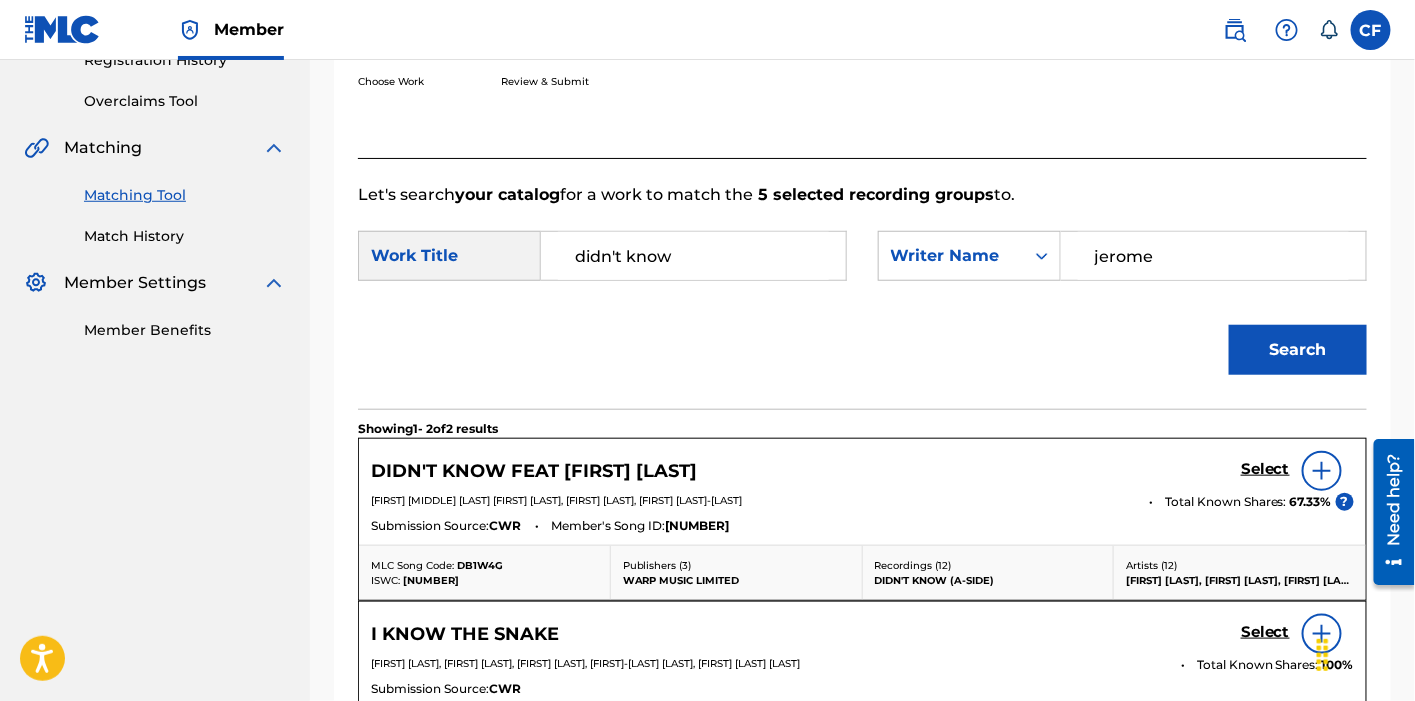 click on "Select" at bounding box center (1265, 469) 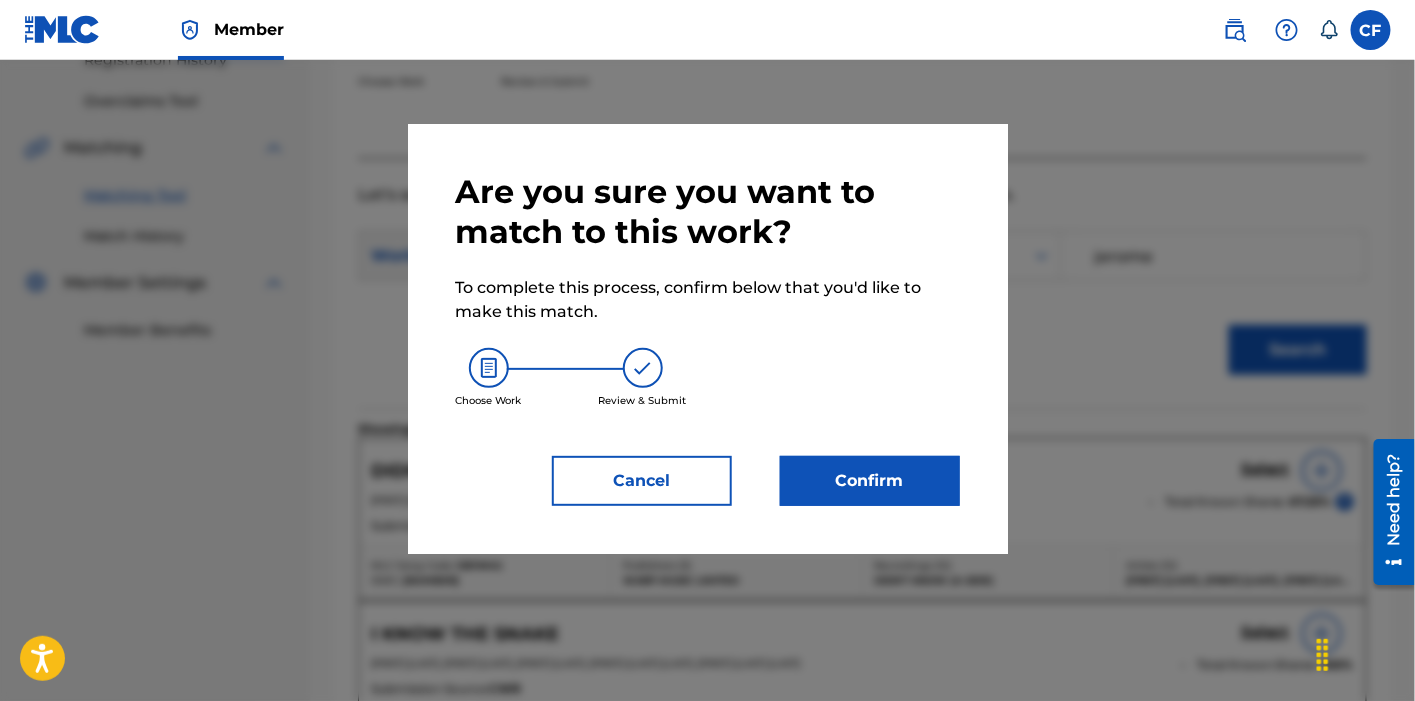 click on "Confirm" at bounding box center (870, 481) 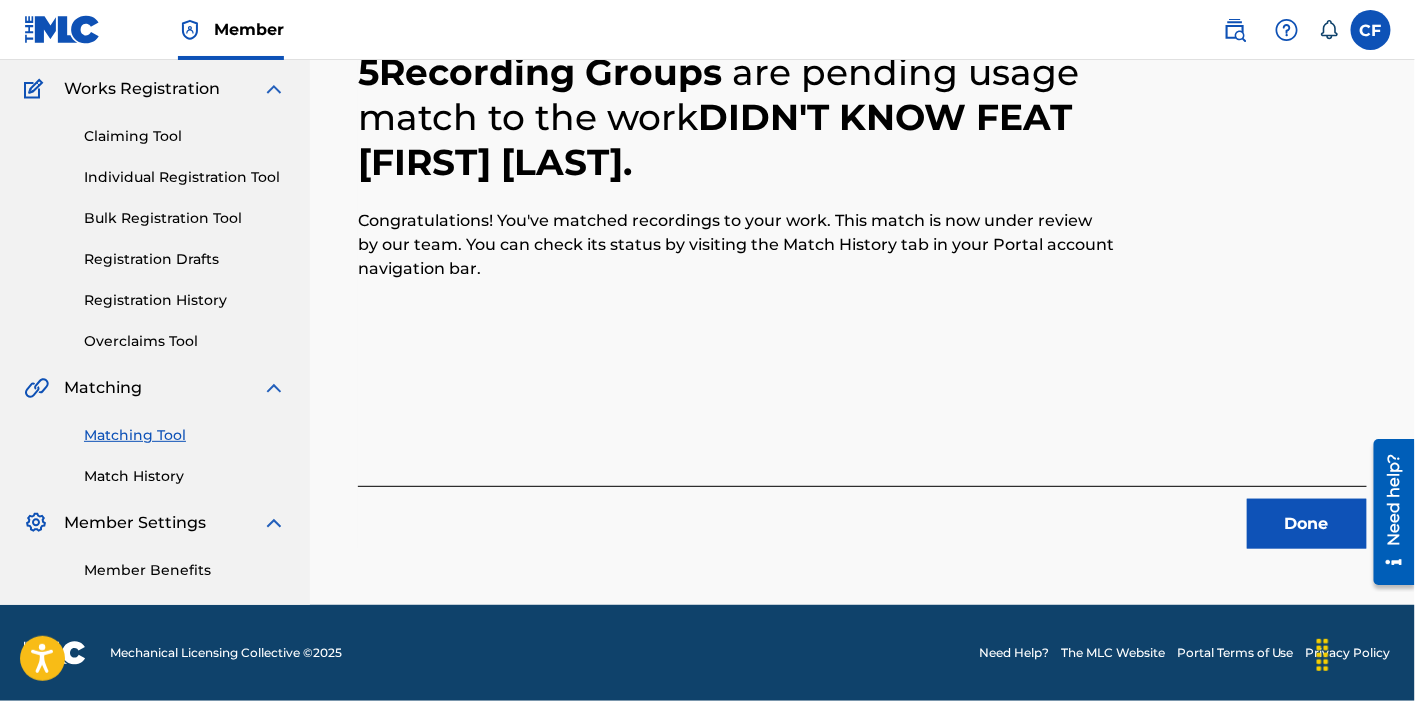scroll, scrollTop: 157, scrollLeft: 0, axis: vertical 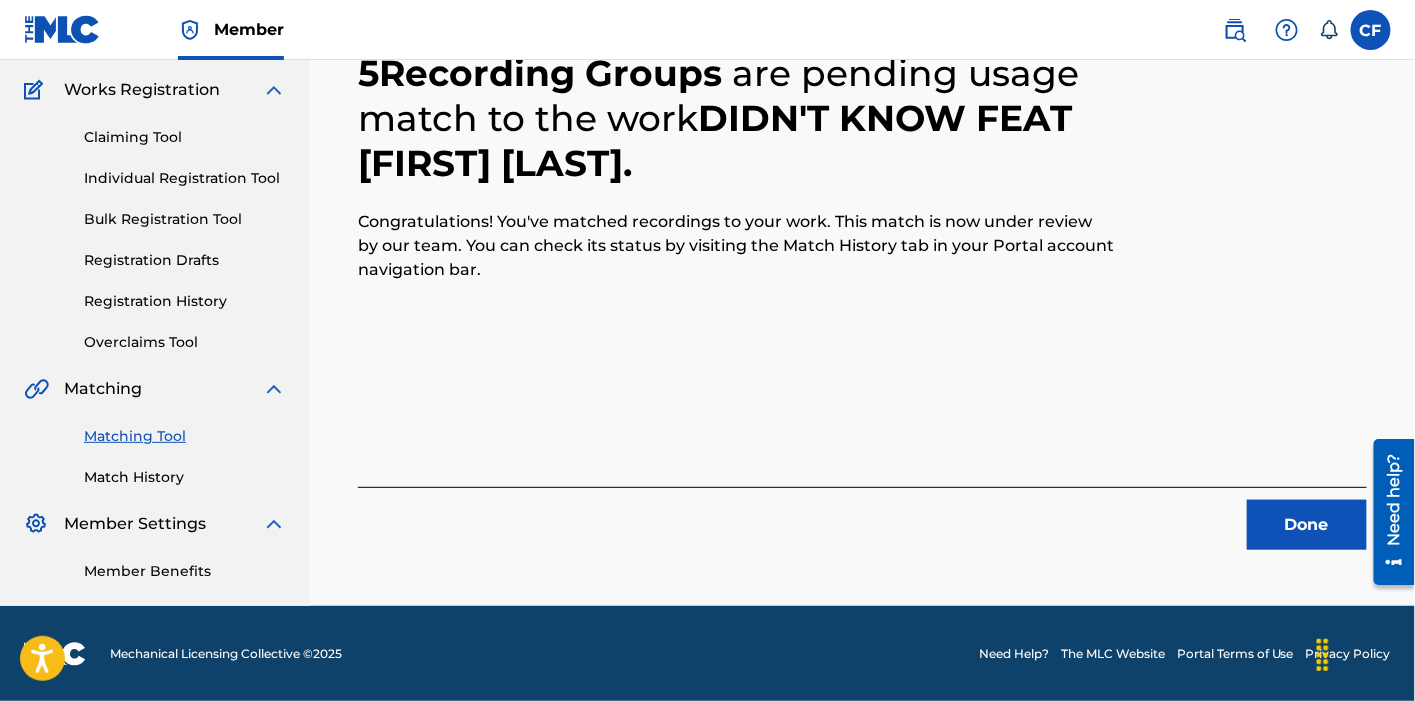 click on "Done" at bounding box center (1307, 525) 